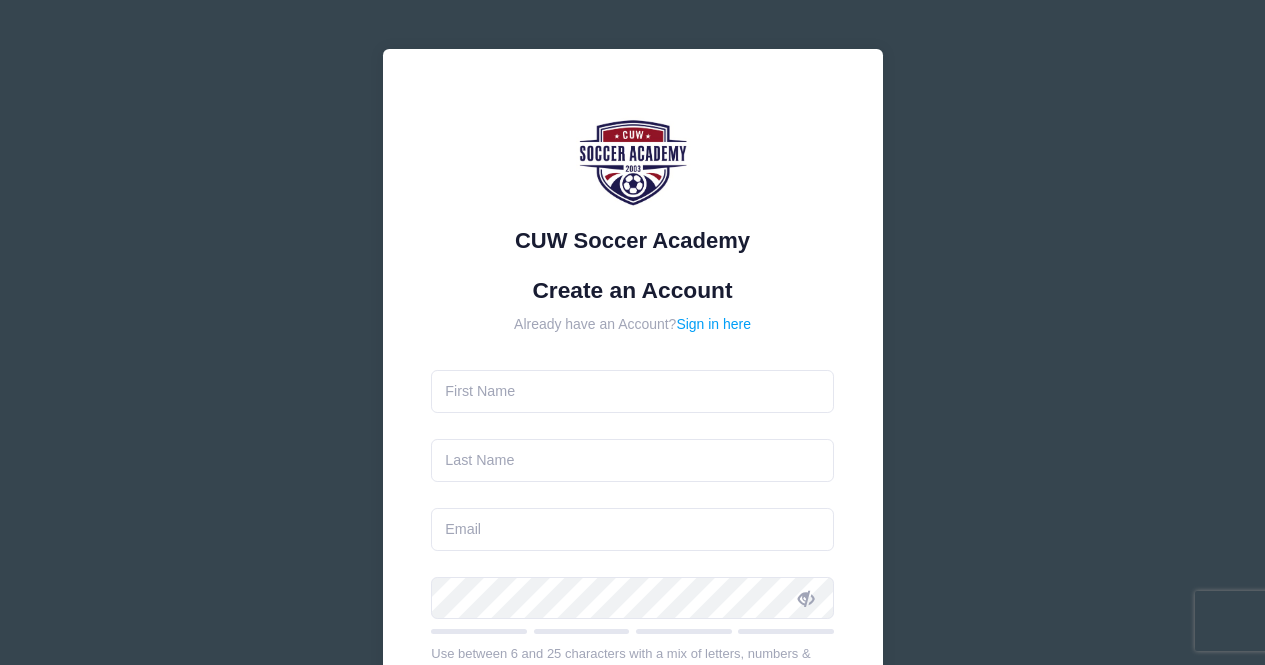 scroll, scrollTop: 0, scrollLeft: 0, axis: both 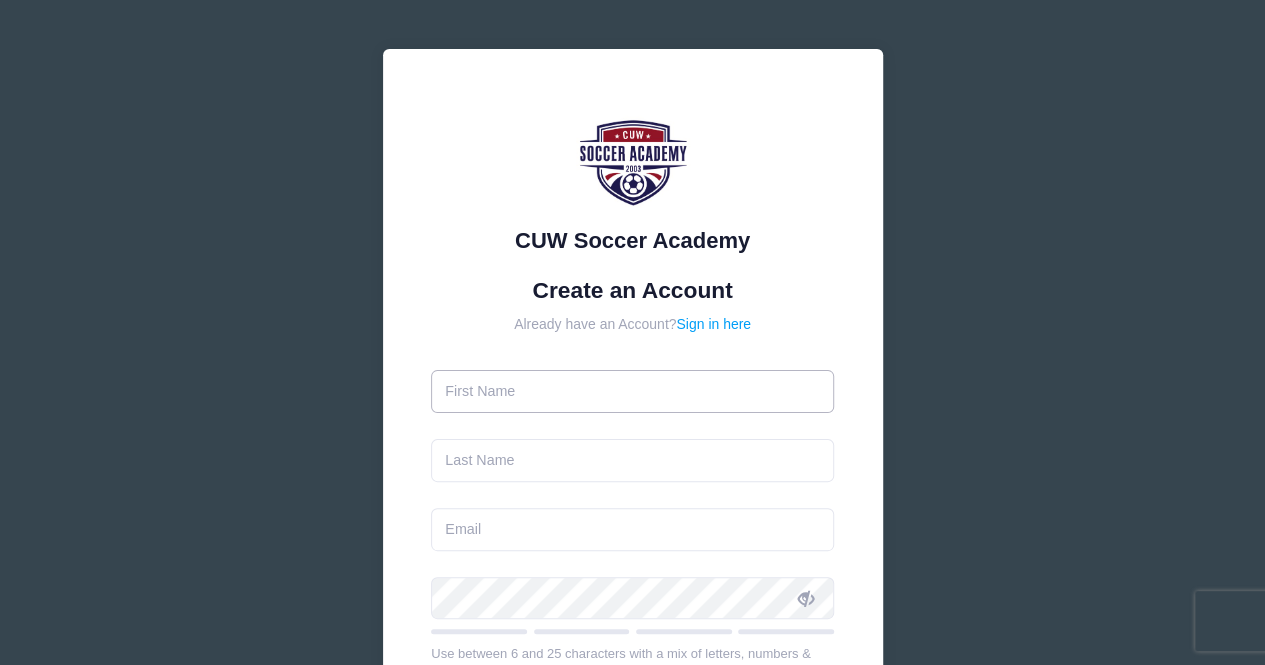 click at bounding box center (632, 391) 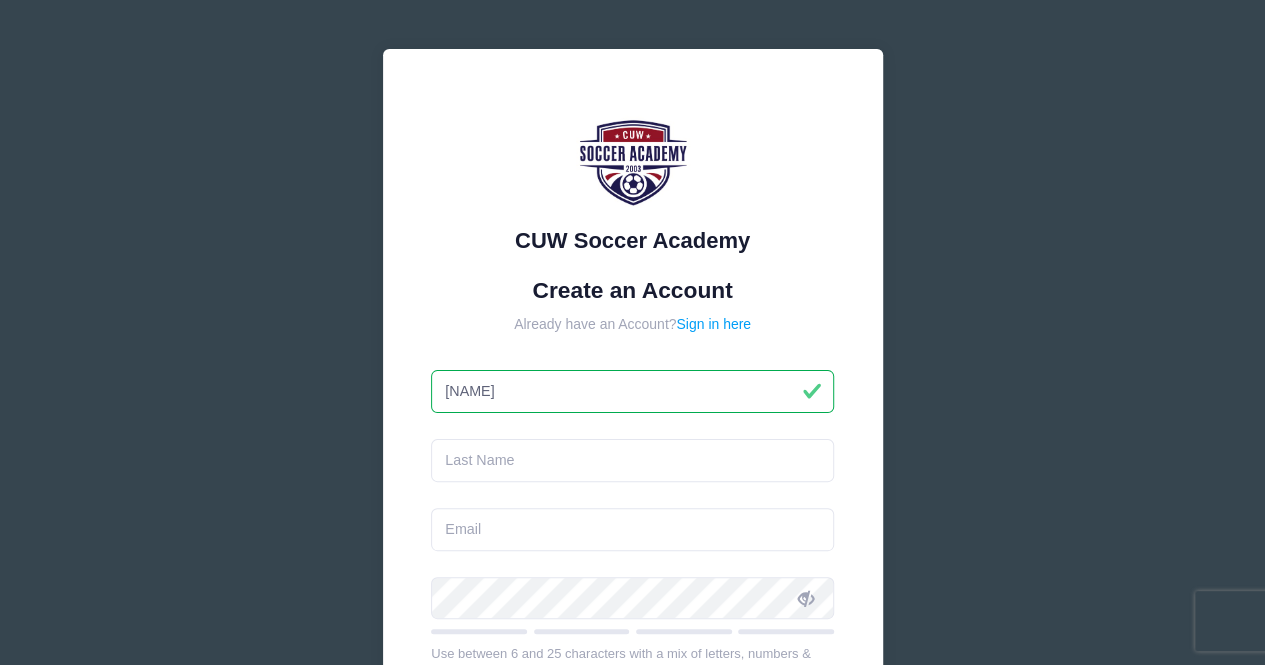 type on "Jenny" 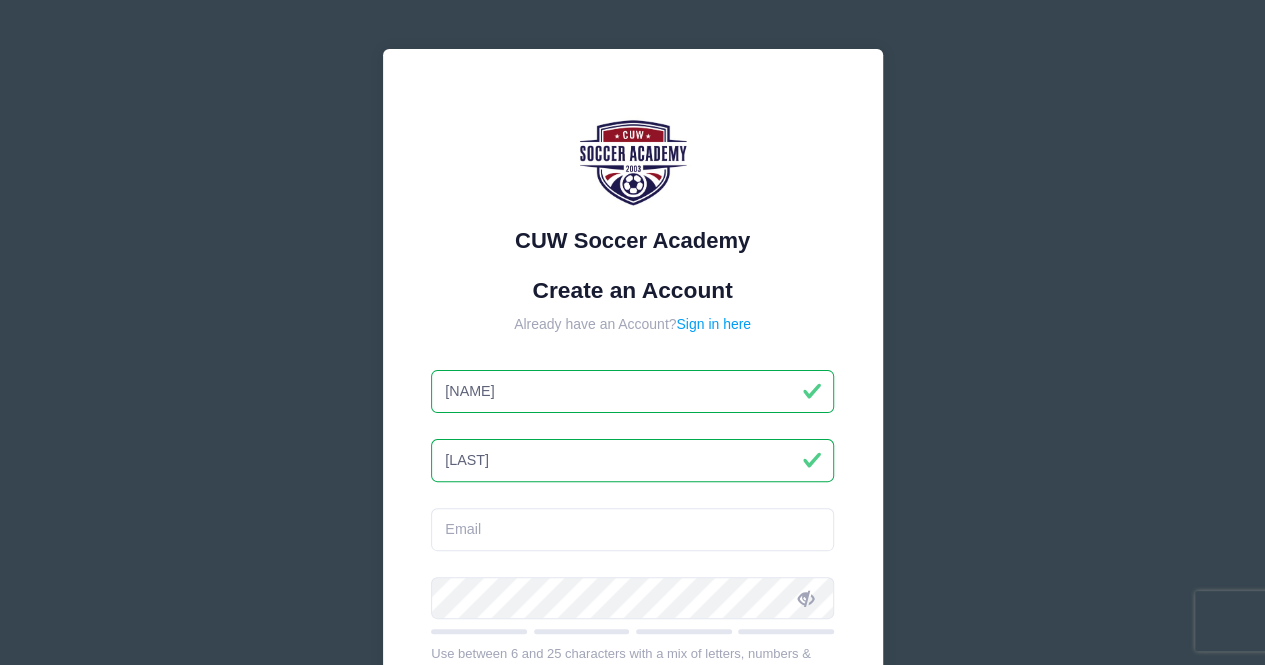 type on "Cheever" 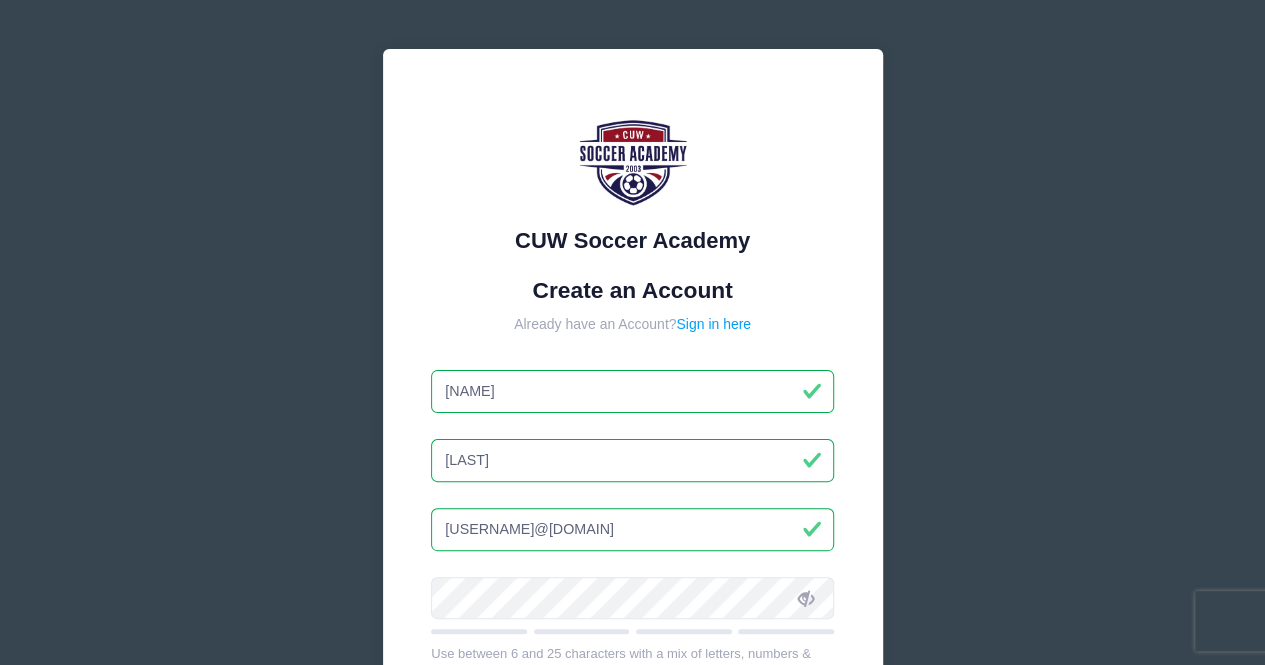 type on "Jencheever15@gmail.com" 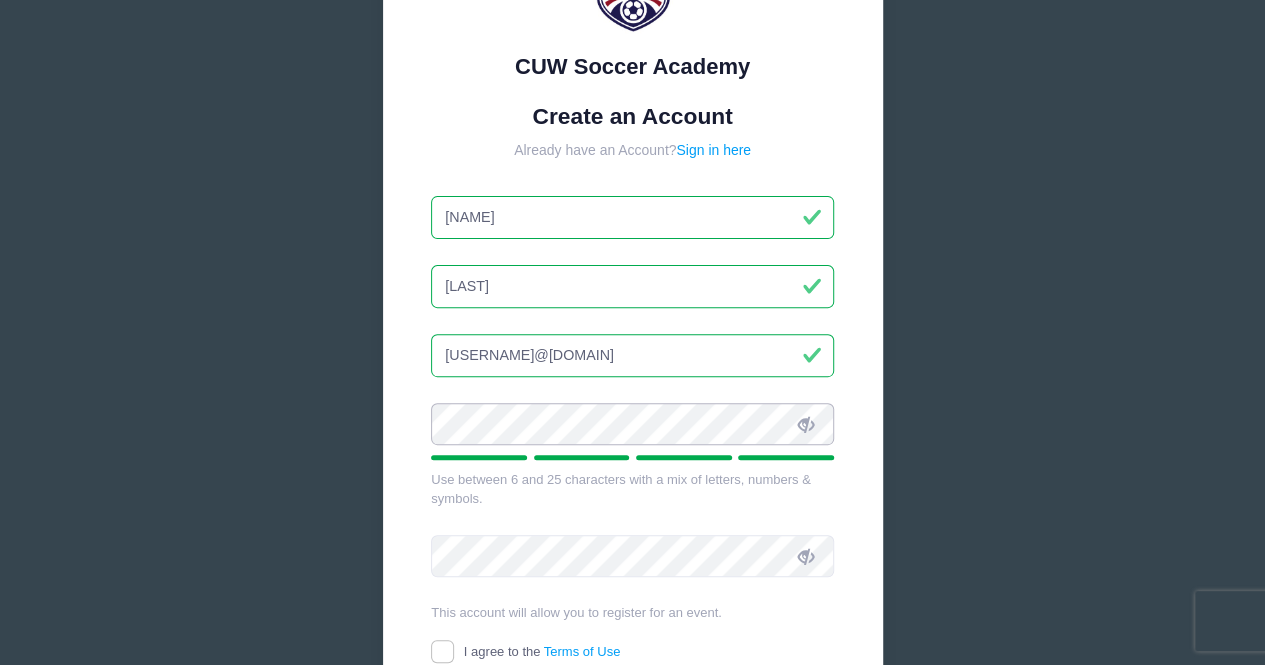 scroll, scrollTop: 300, scrollLeft: 0, axis: vertical 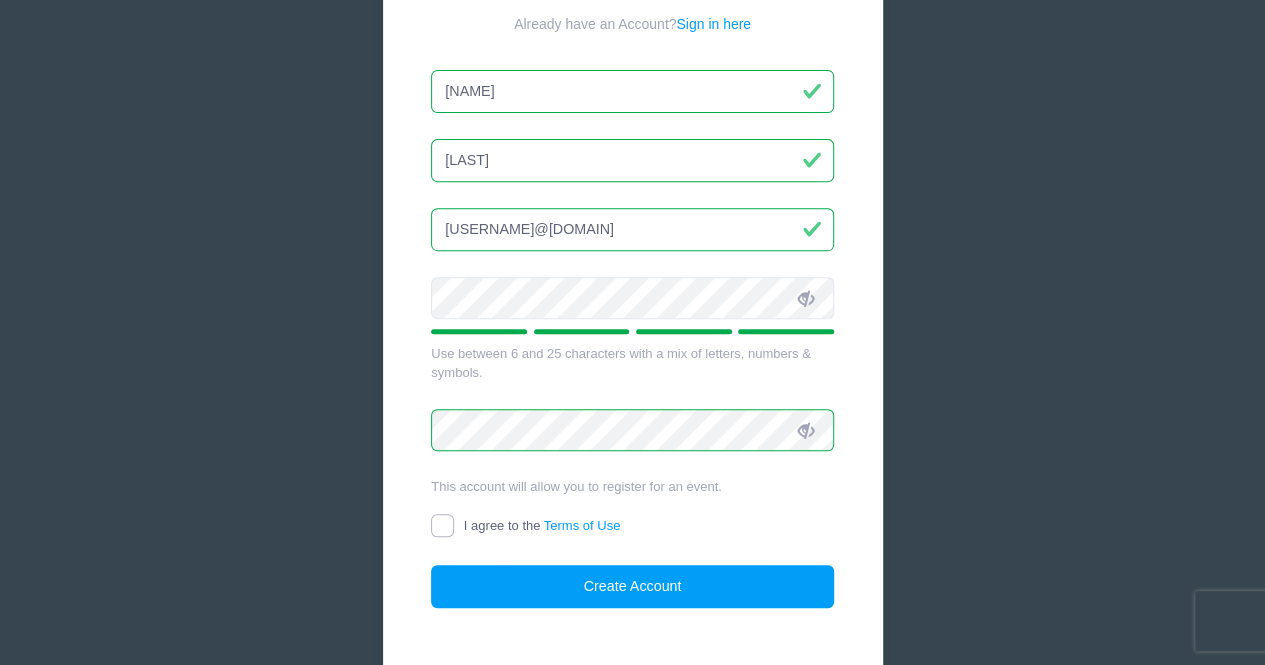 drag, startPoint x: 444, startPoint y: 515, endPoint x: 470, endPoint y: 523, distance: 27.202942 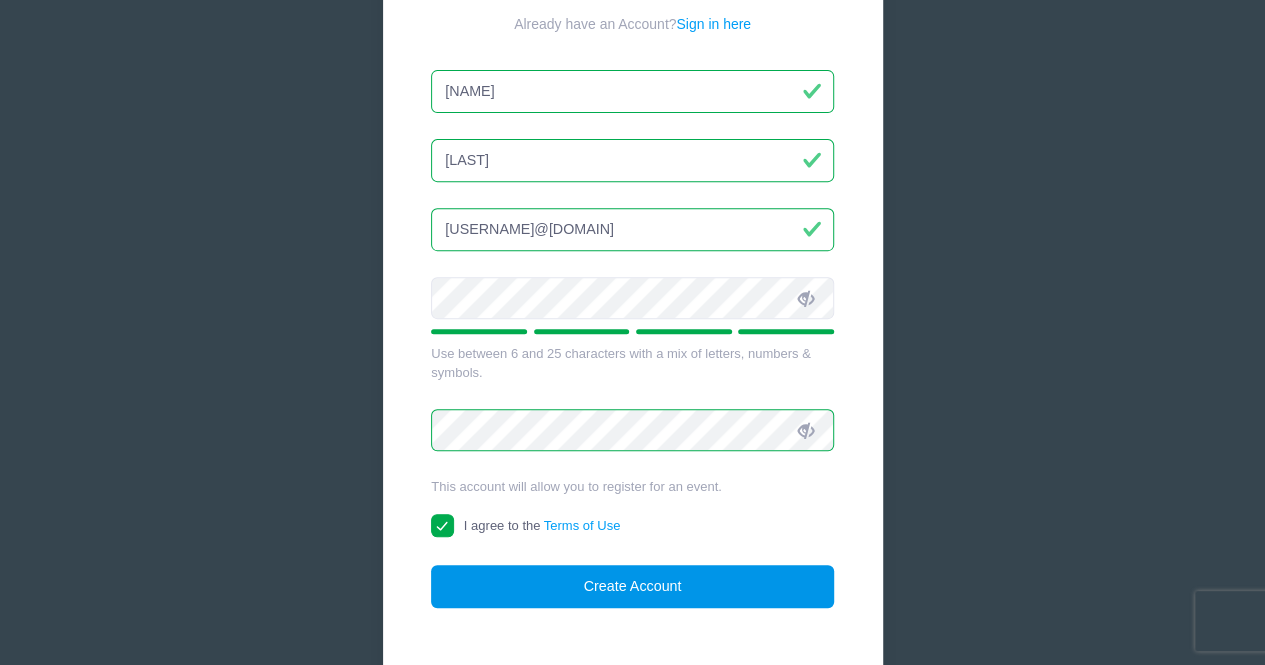 click on "Create Account" at bounding box center (632, 586) 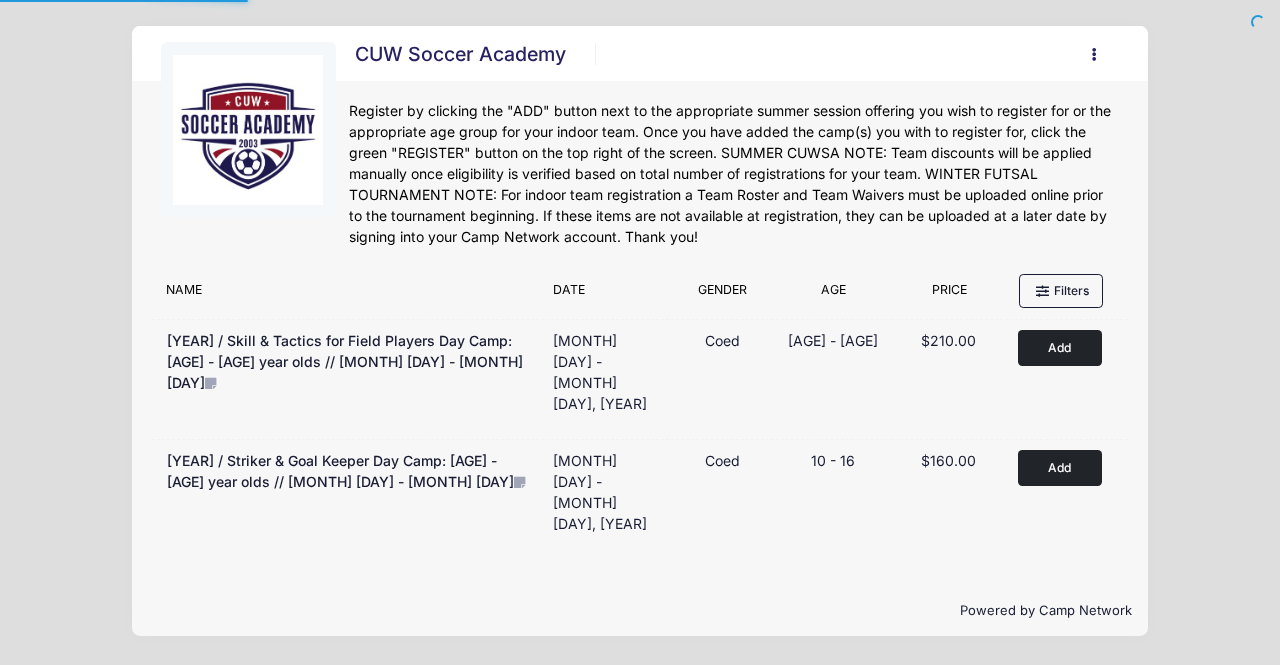 scroll, scrollTop: 0, scrollLeft: 0, axis: both 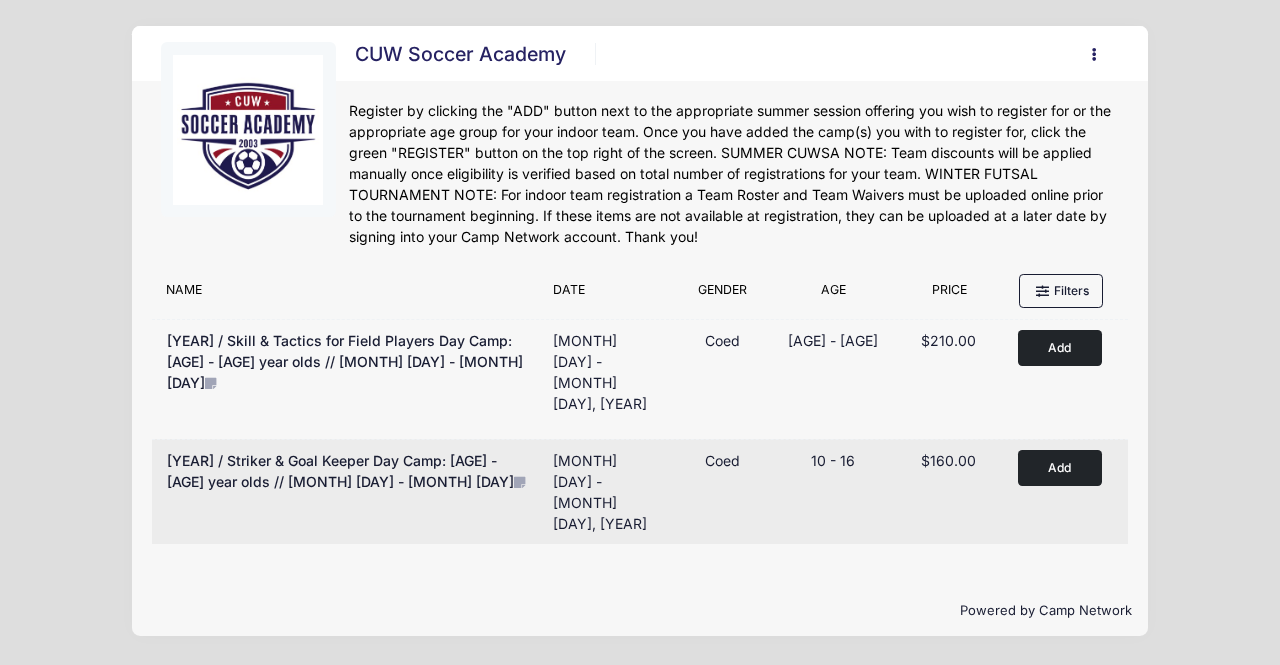 click on "Add" at bounding box center [1060, 467] 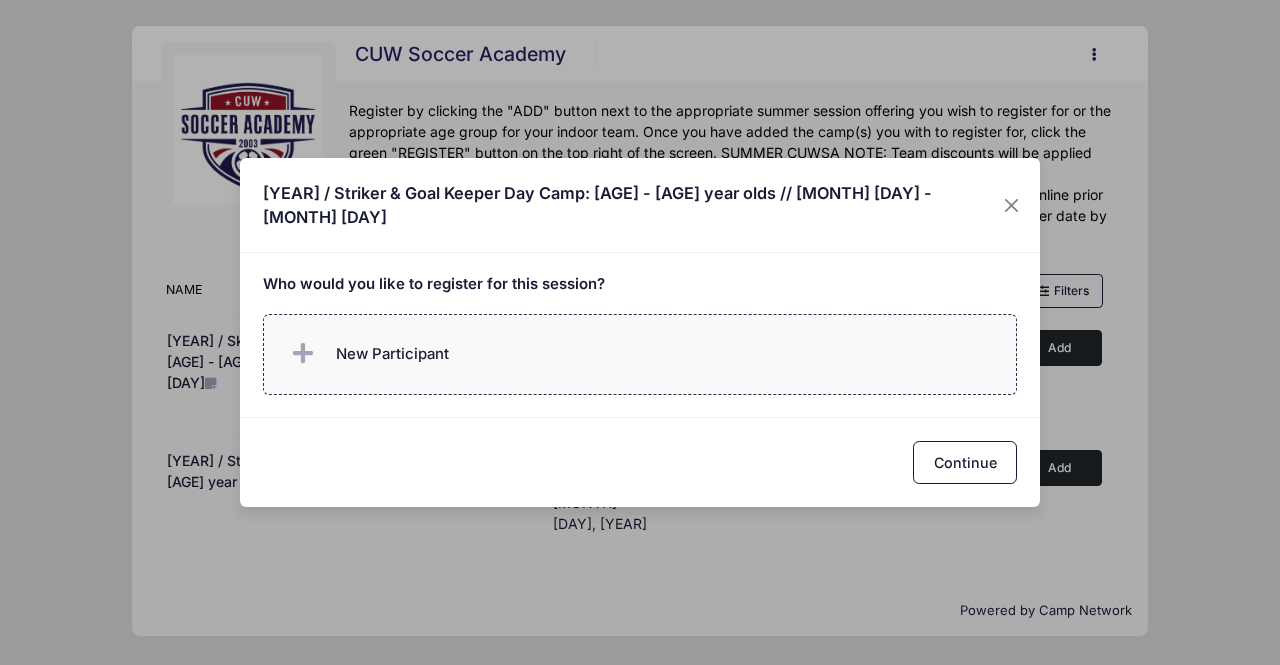 click on "New Participant" at bounding box center [640, 354] 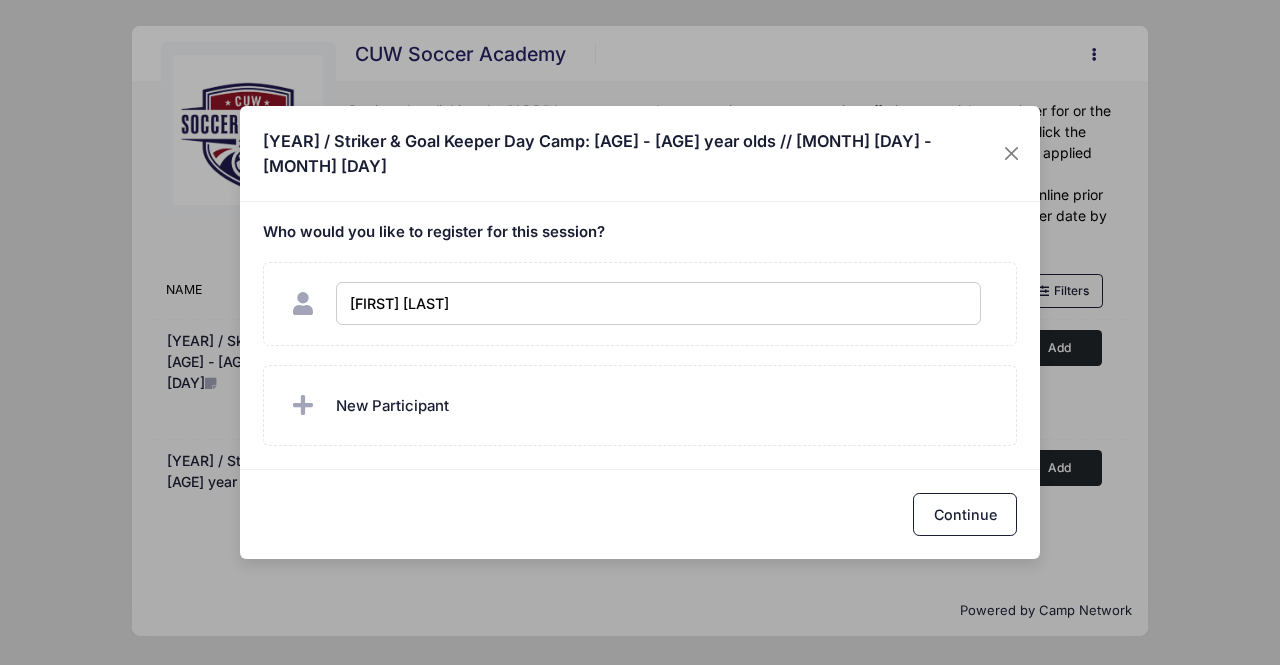 type on "[FIRST] [LAST]" 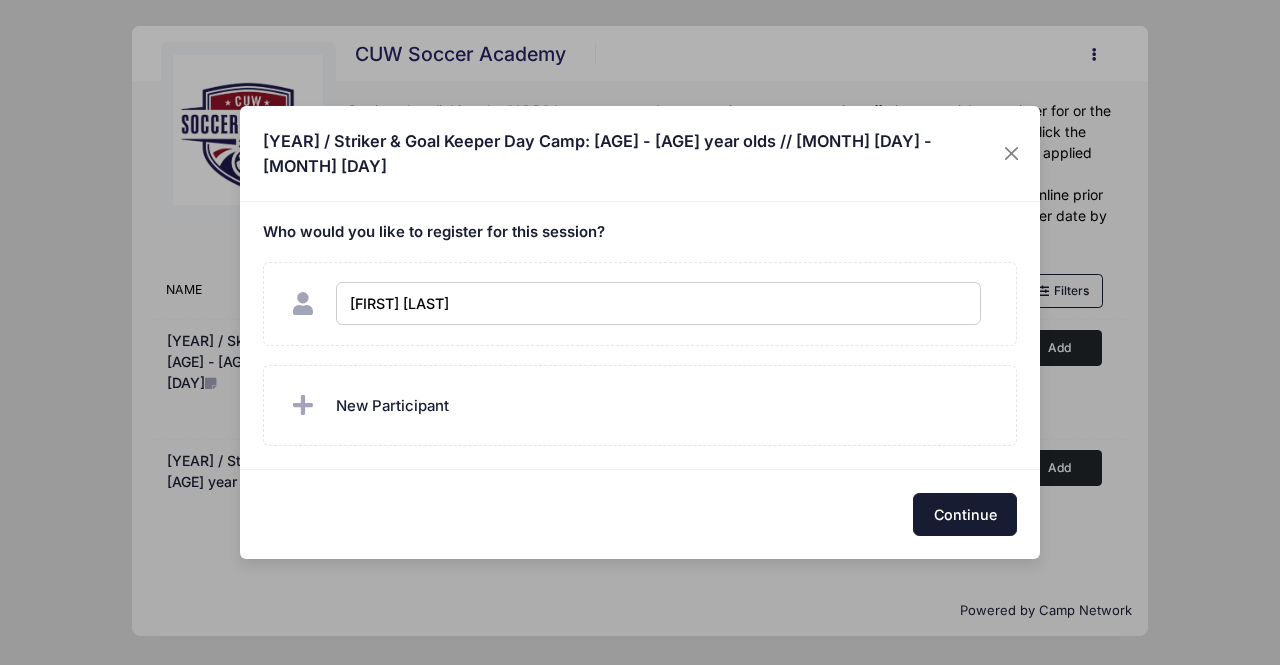 checkbox on "true" 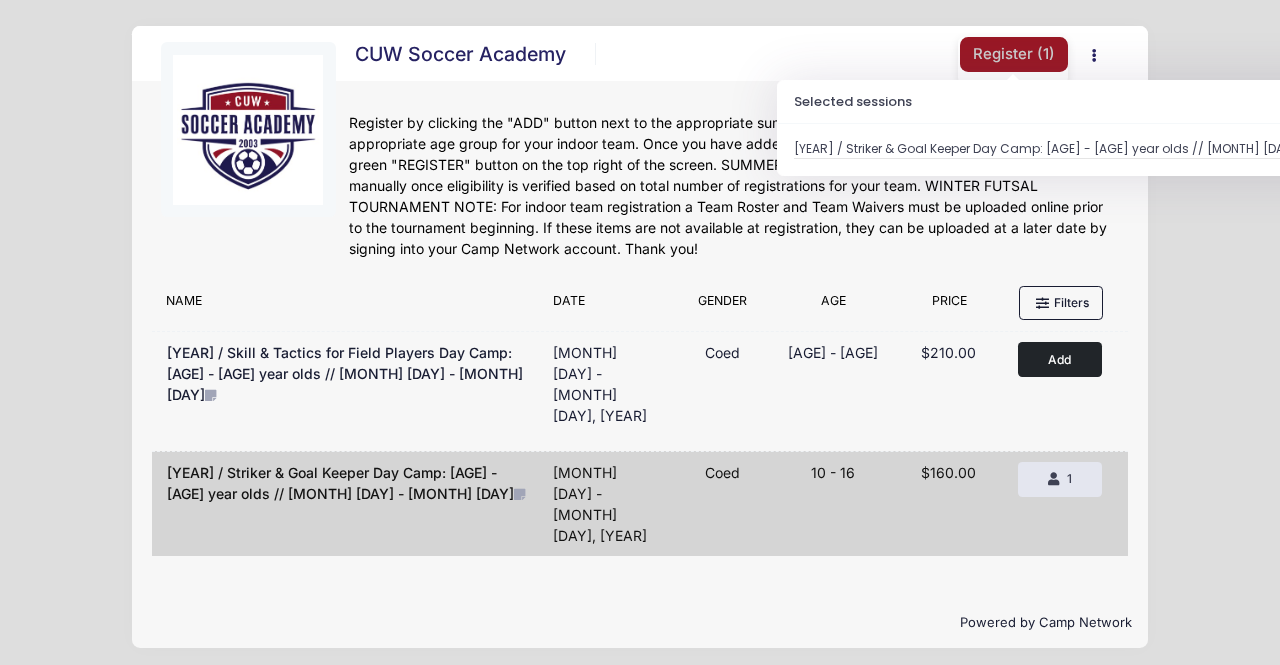 click on "Register ( 1 )" at bounding box center (1014, 54) 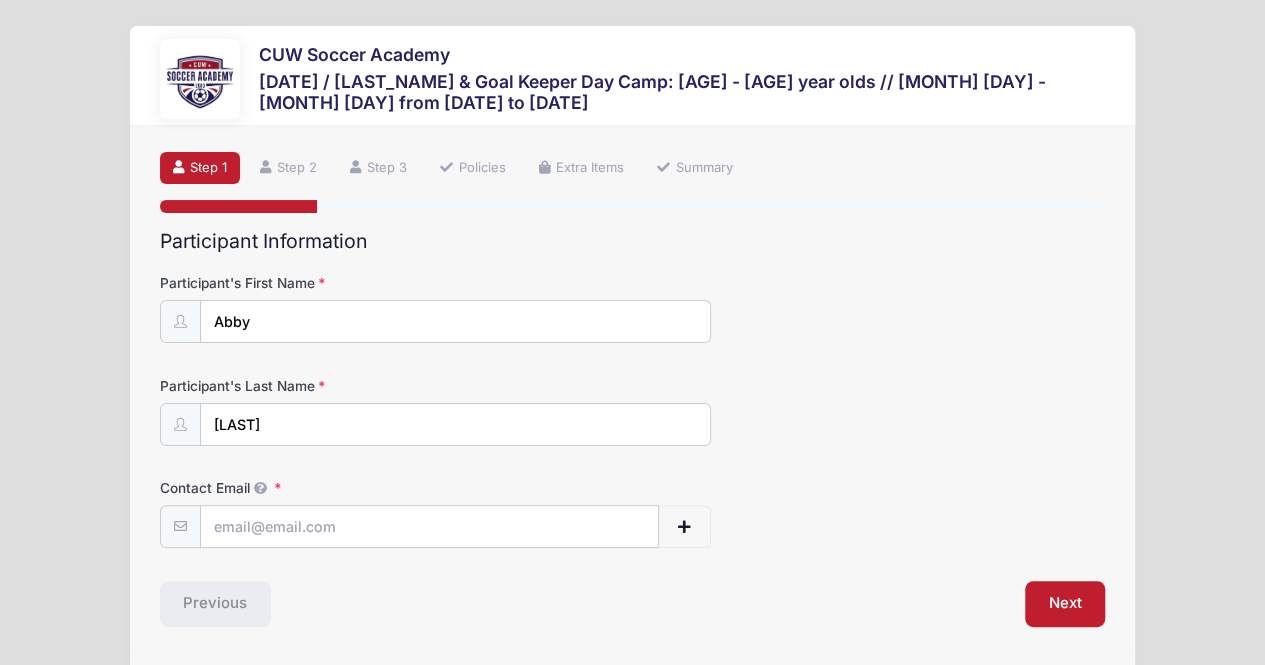 scroll, scrollTop: 63, scrollLeft: 0, axis: vertical 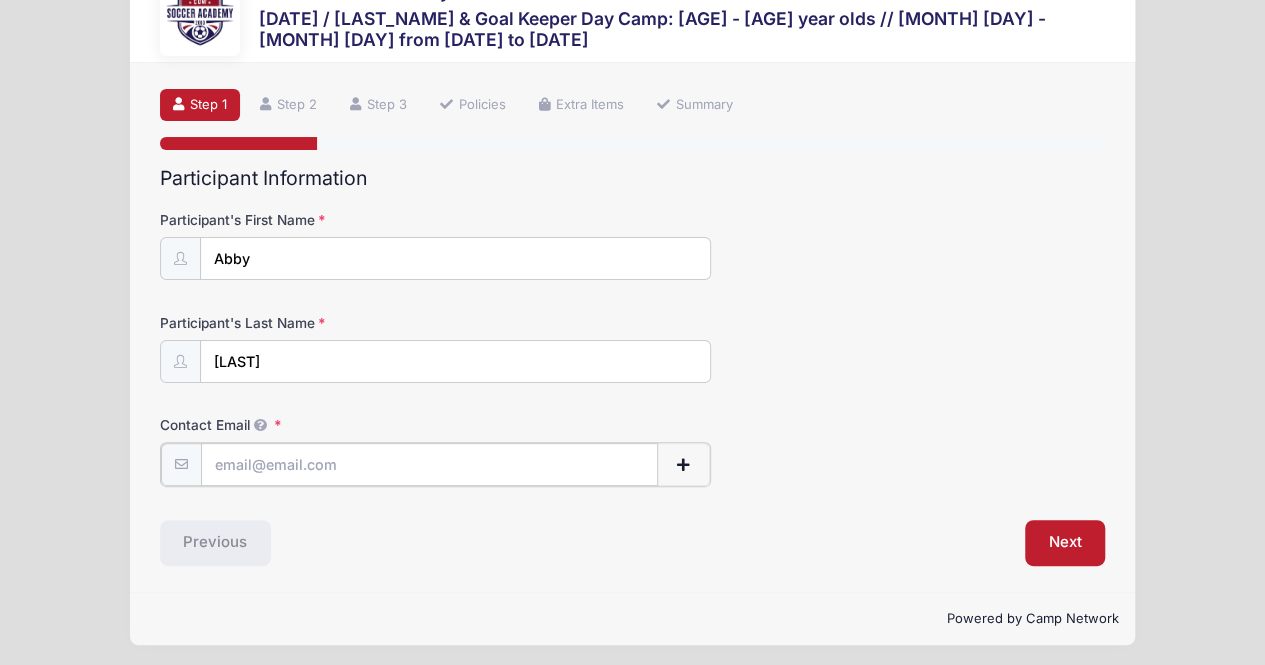 click on "Contact Email" at bounding box center (430, 464) 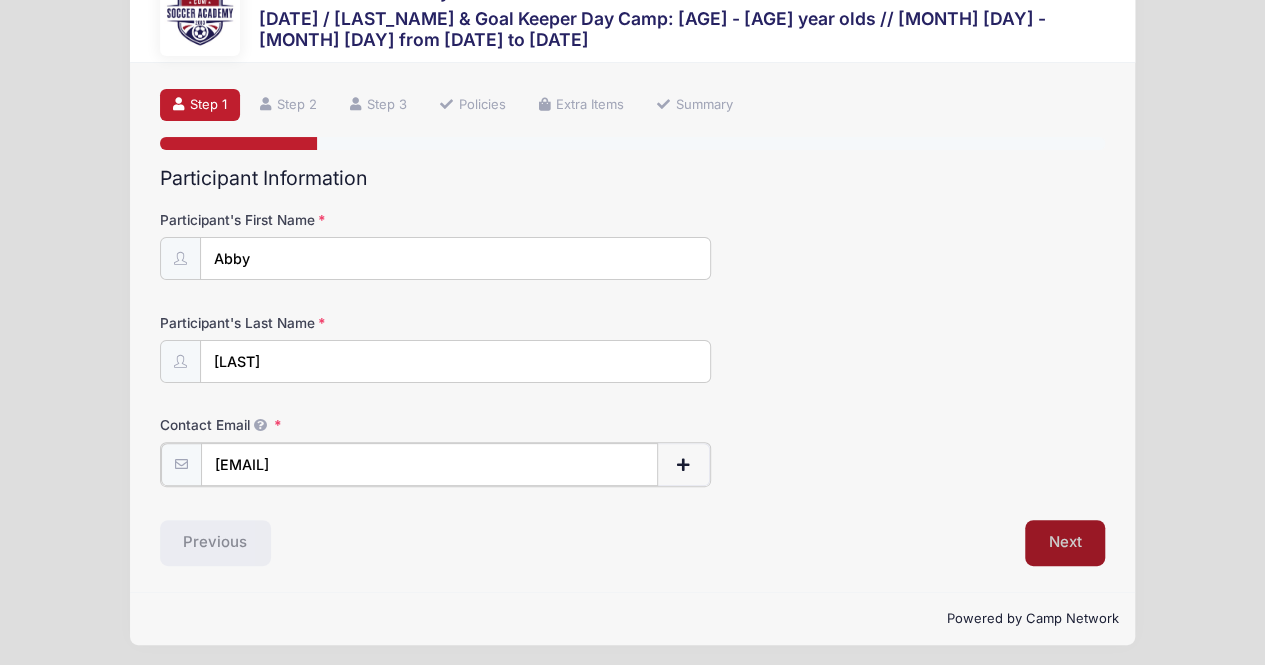 type on "[EMAIL]" 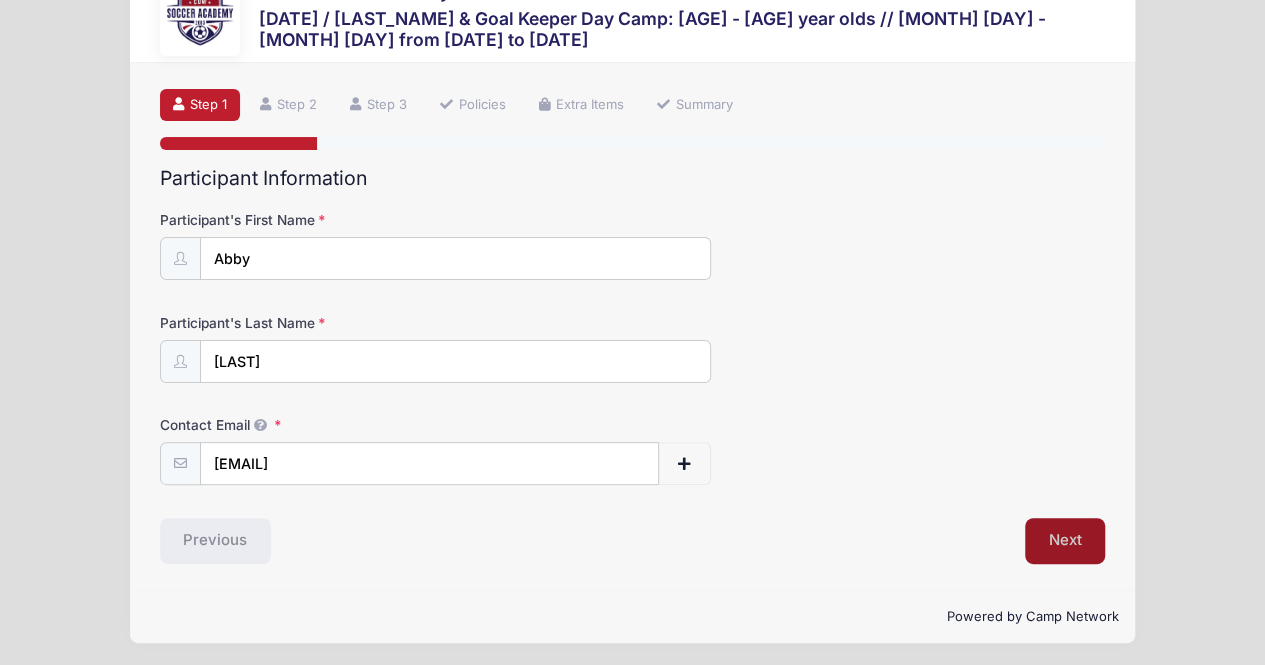 click on "Next" at bounding box center [1065, 541] 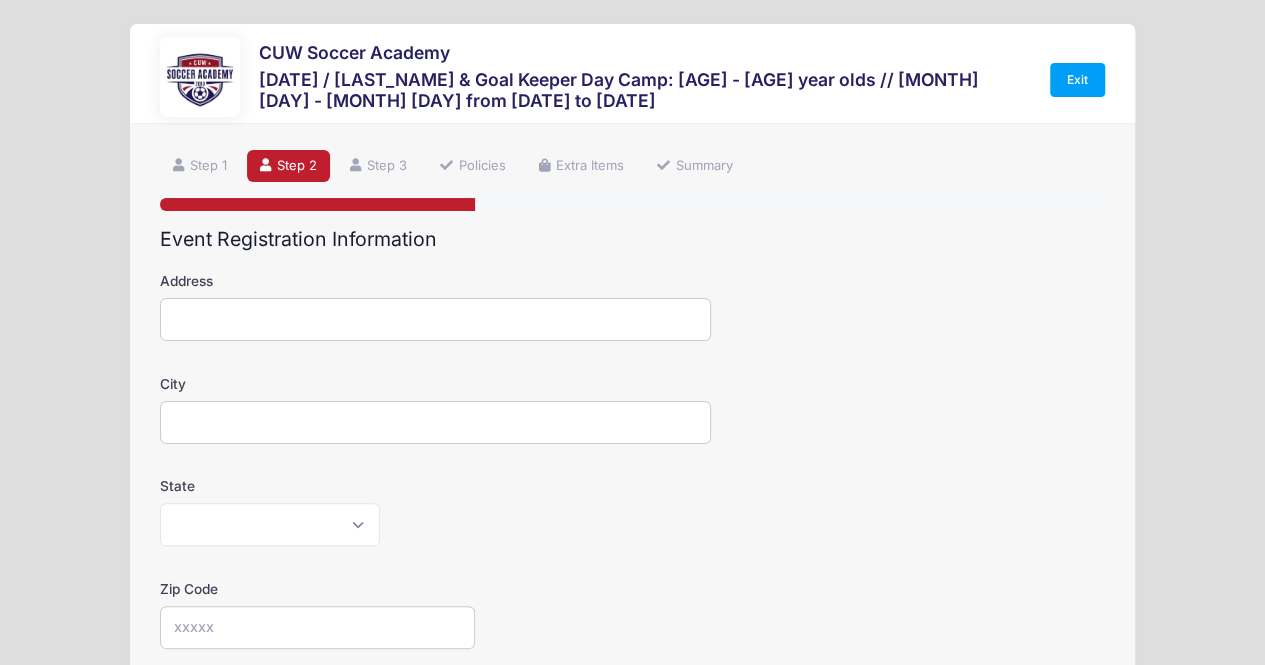 scroll, scrollTop: 0, scrollLeft: 0, axis: both 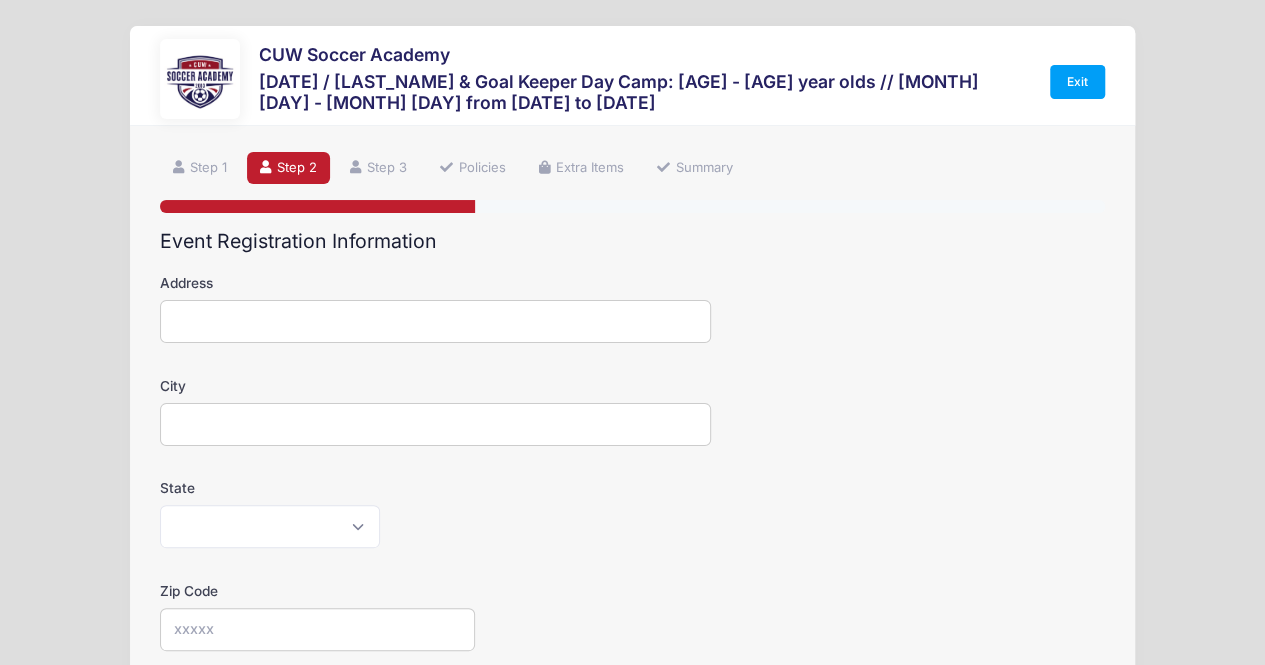 click on "Address" at bounding box center (436, 321) 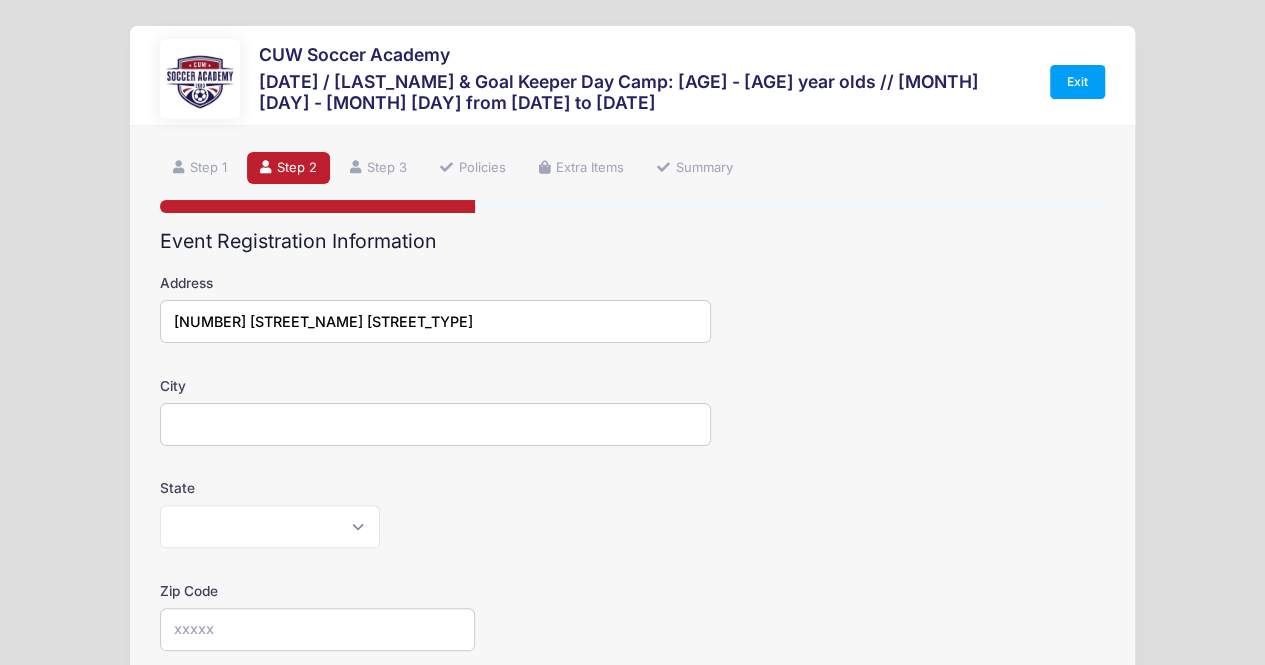 type on "[NUMBER] [STREET_NAME] [STREET_TYPE]" 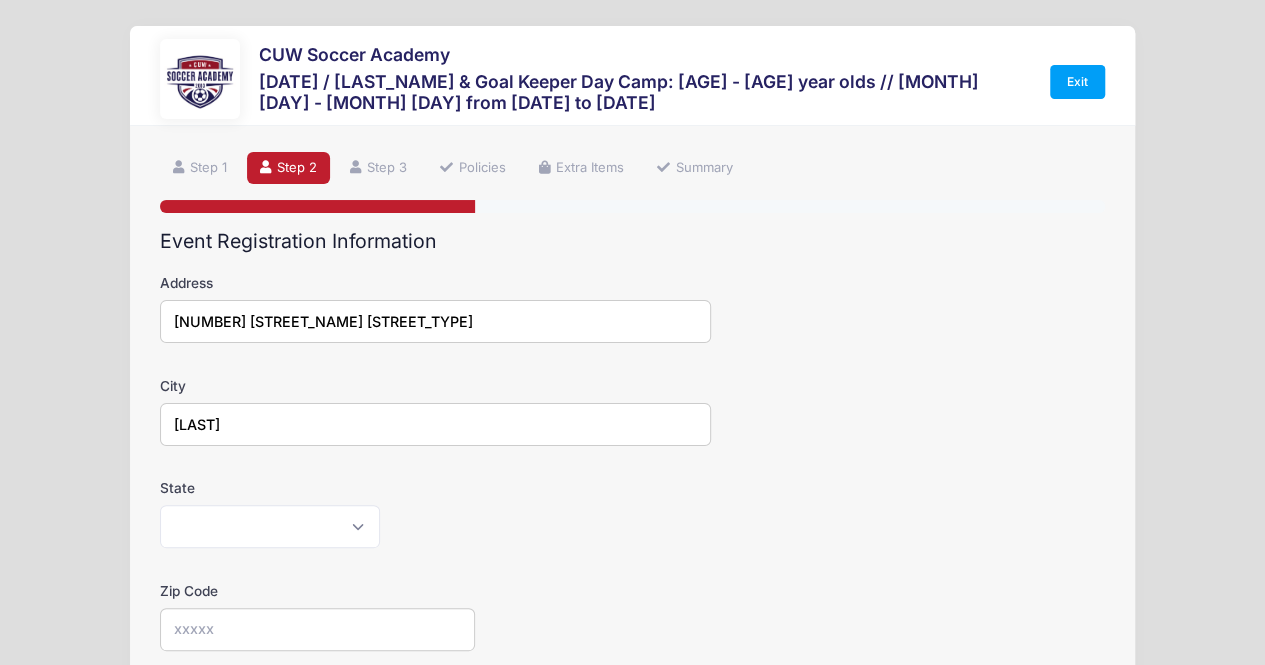 type on "[LAST]" 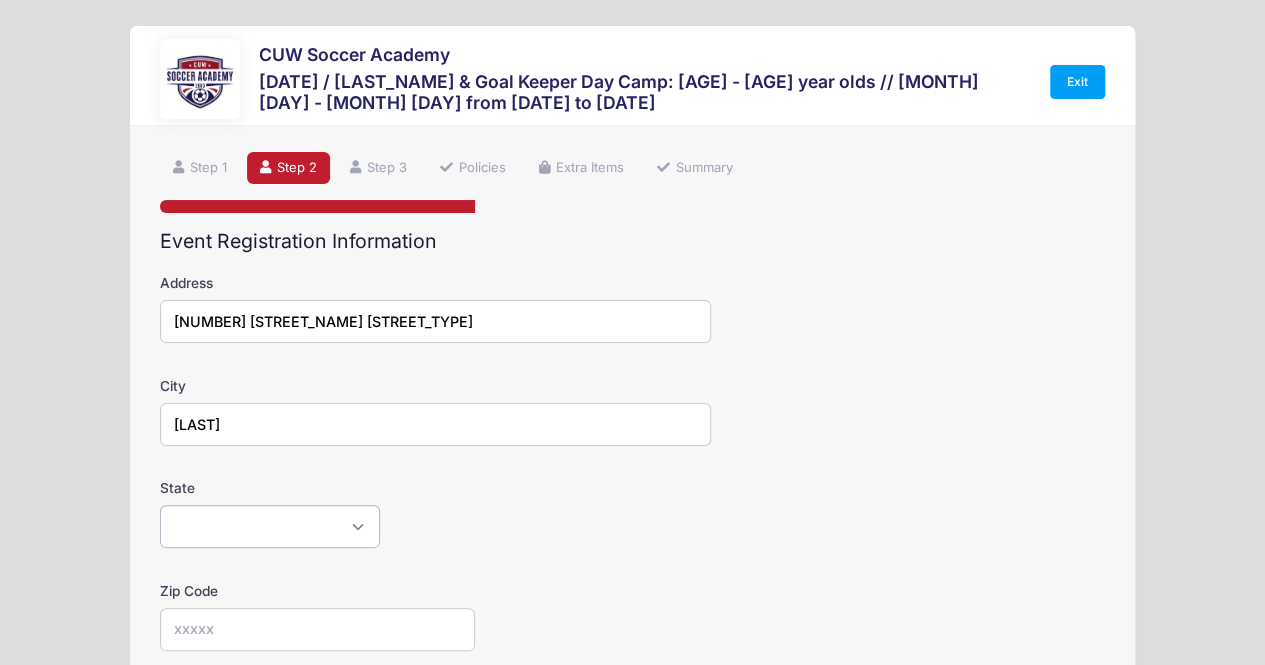 click on "Alabama Alaska American Samoa Arizona Arkansas Armed Forces Africa Armed Forces Americas Armed Forces Canada Armed Forces Europe Armed Forces Middle East Armed Forces Pacific California Colorado Connecticut Delaware District of Columbia Federated States Of Micronesia Florida Georgia Guam Hawaii Idaho Illinois Indiana Iowa Kansas Kentucky Louisiana Maine Marshall Islands Maryland Massachusetts Michigan Minnesota Mississippi Missouri Montana Nebraska Nevada New Hampshire New Jersey New Mexico New York North Carolina North Dakota Northern Mariana Islands Ohio Oklahoma Oregon Palau Pennsylvania Puerto Rico Rhode Island South Carolina South Dakota Tennessee Texas Utah Vermont Virgin Islands Virginia Washington West Virginia Wisconsin Wyoming Other-Canada Other" at bounding box center [270, 526] 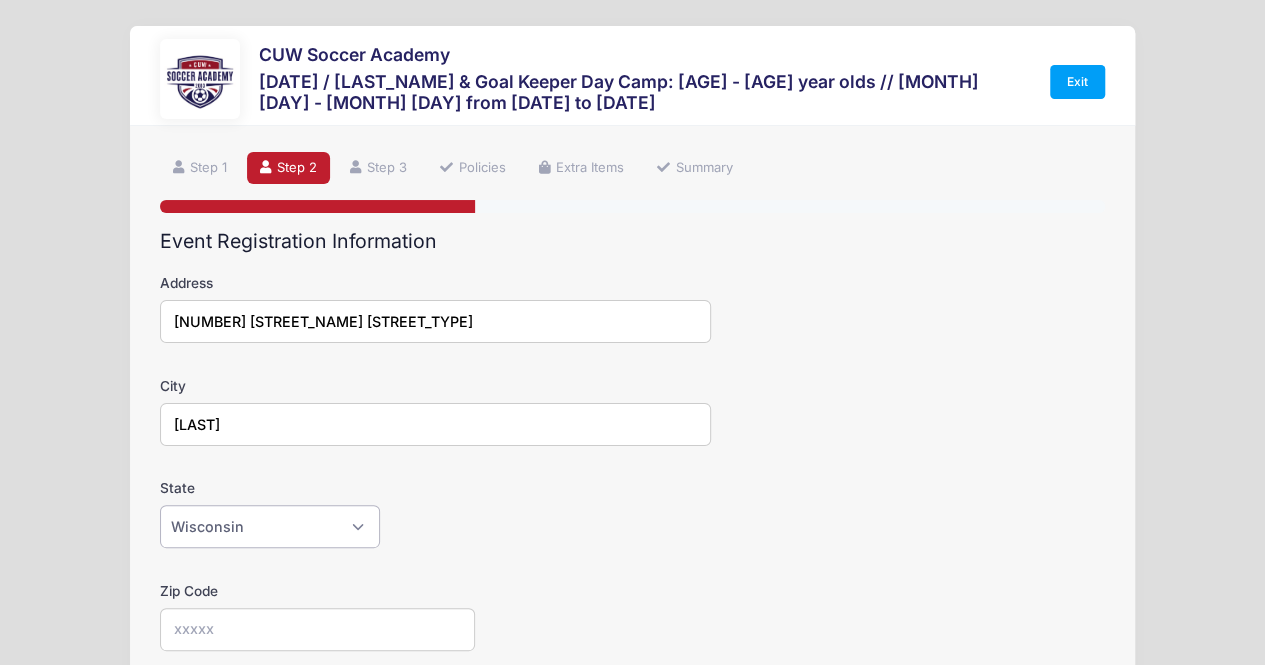 scroll, scrollTop: 200, scrollLeft: 0, axis: vertical 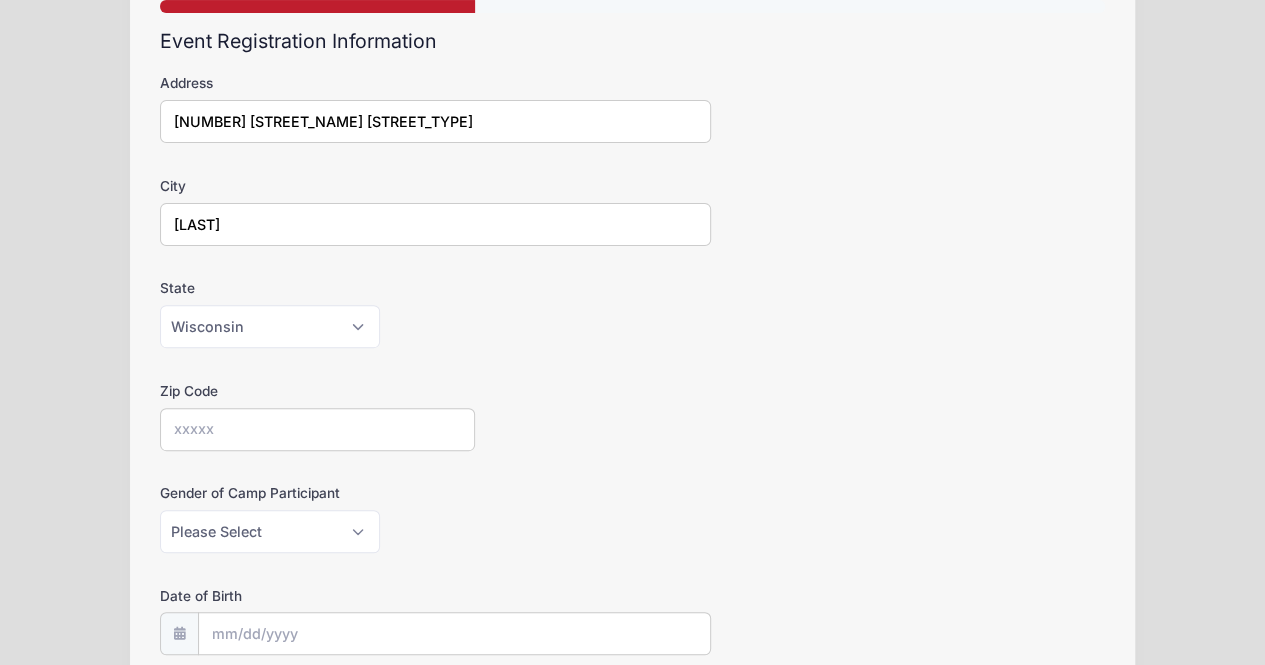 click on "Zip Code" at bounding box center (317, 429) 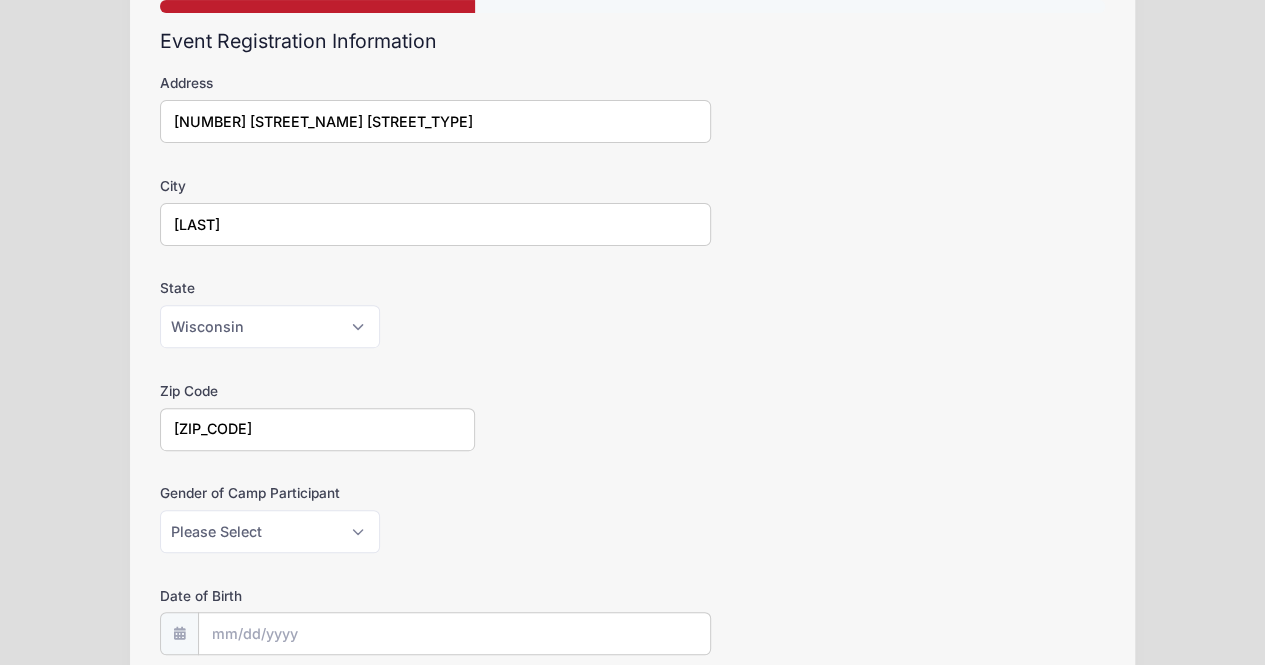 type on "[ZIP_CODE]" 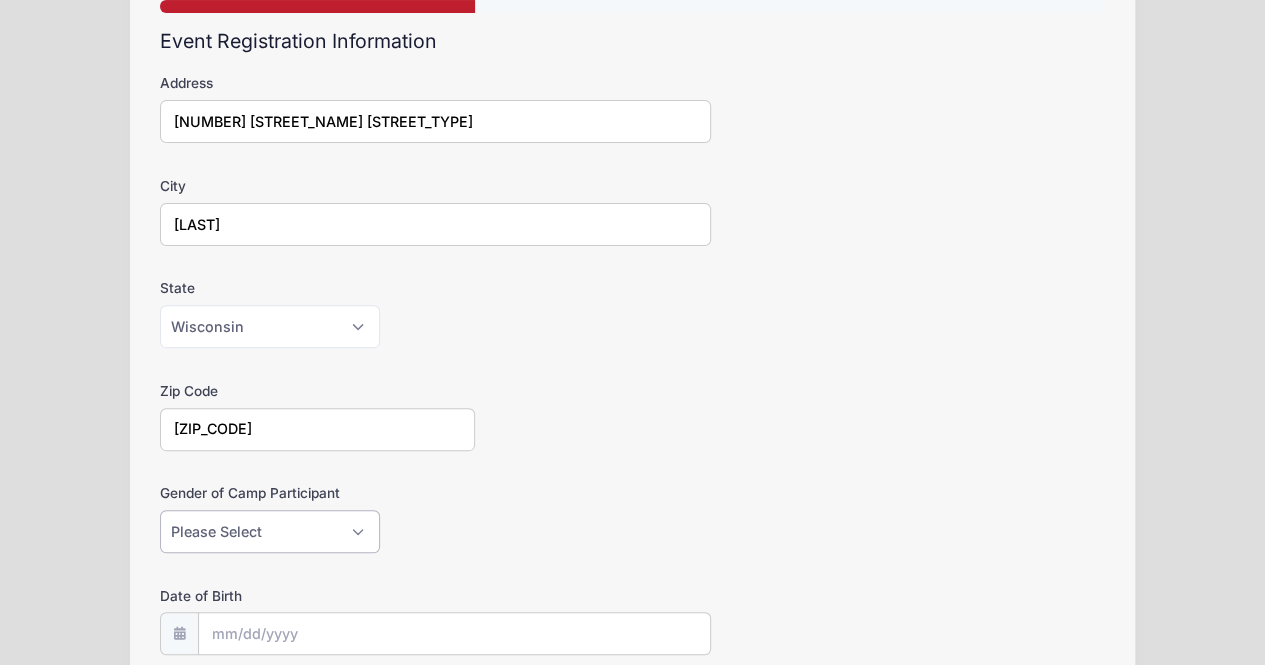 click on "Please Select Female
Male" at bounding box center [270, 531] 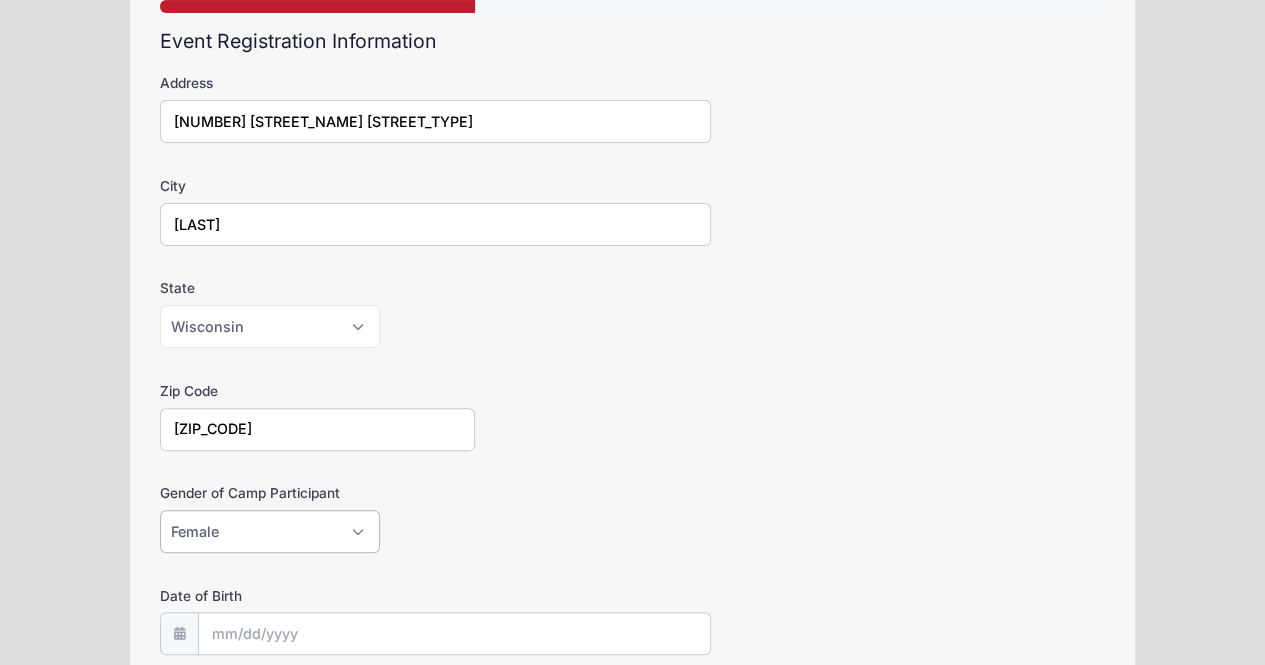 click on "Please Select Female
Male" at bounding box center [270, 531] 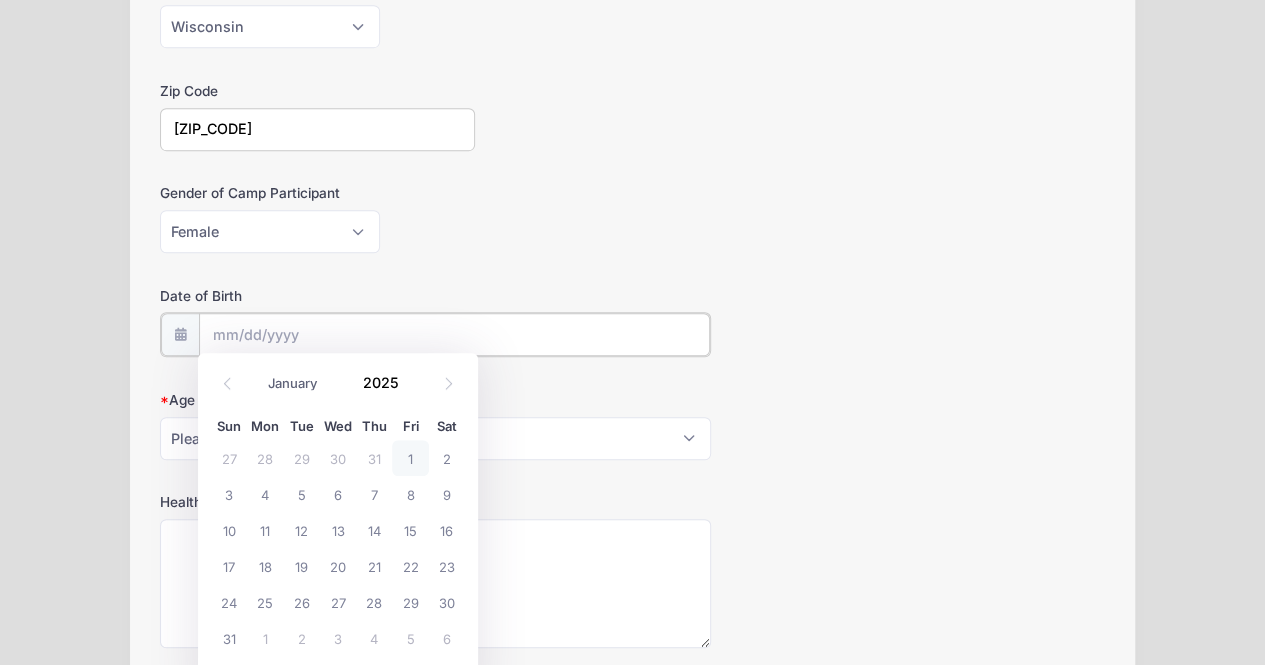 click on "Date of Birth" at bounding box center [455, 334] 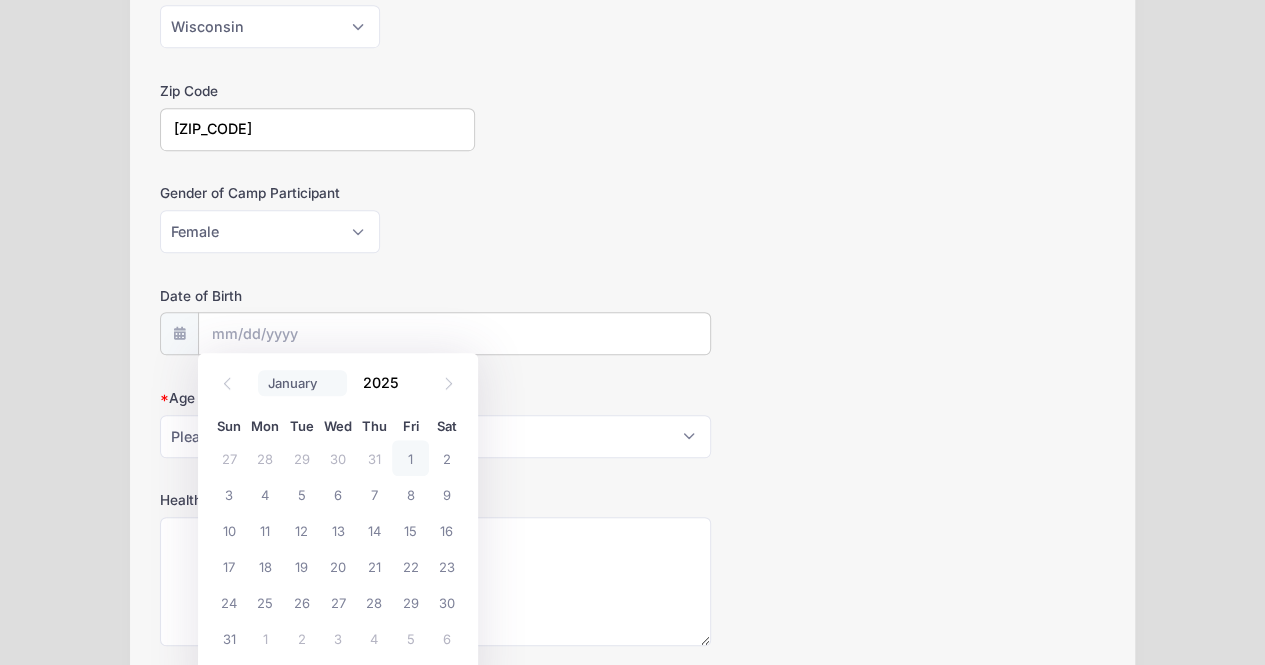 click on "January February March April May June July August September October November December" at bounding box center (302, 383) 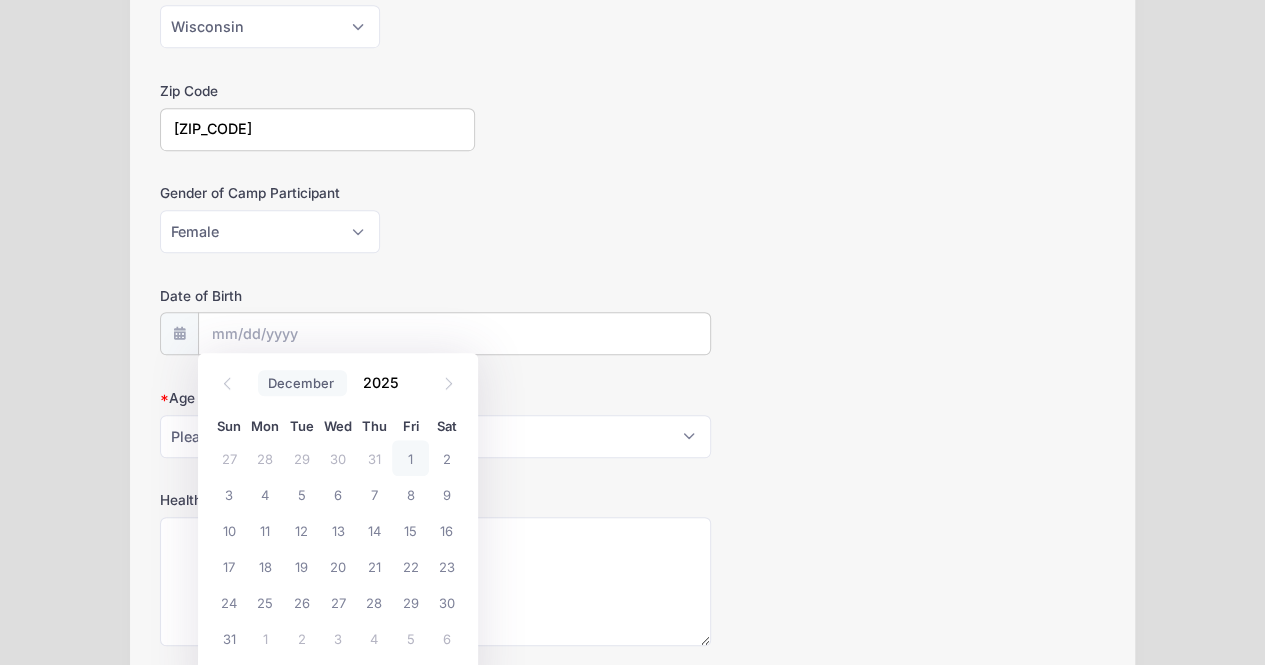 click on "January February March April May June July August September October November December" at bounding box center (302, 383) 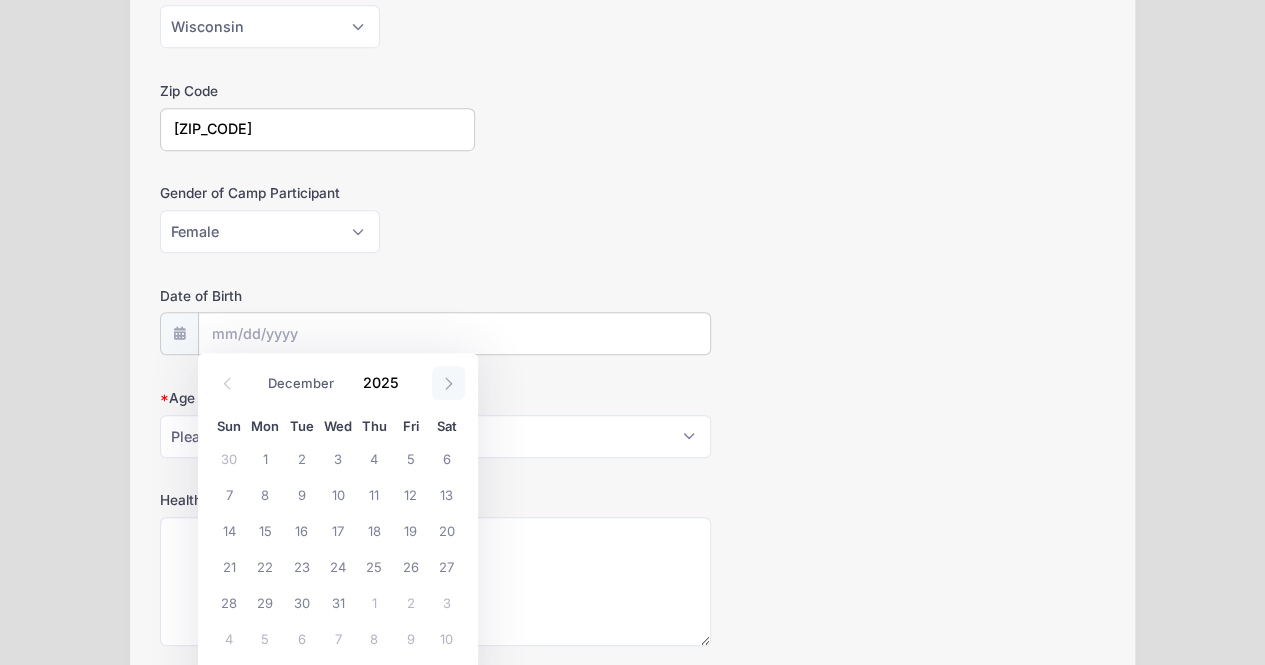 click 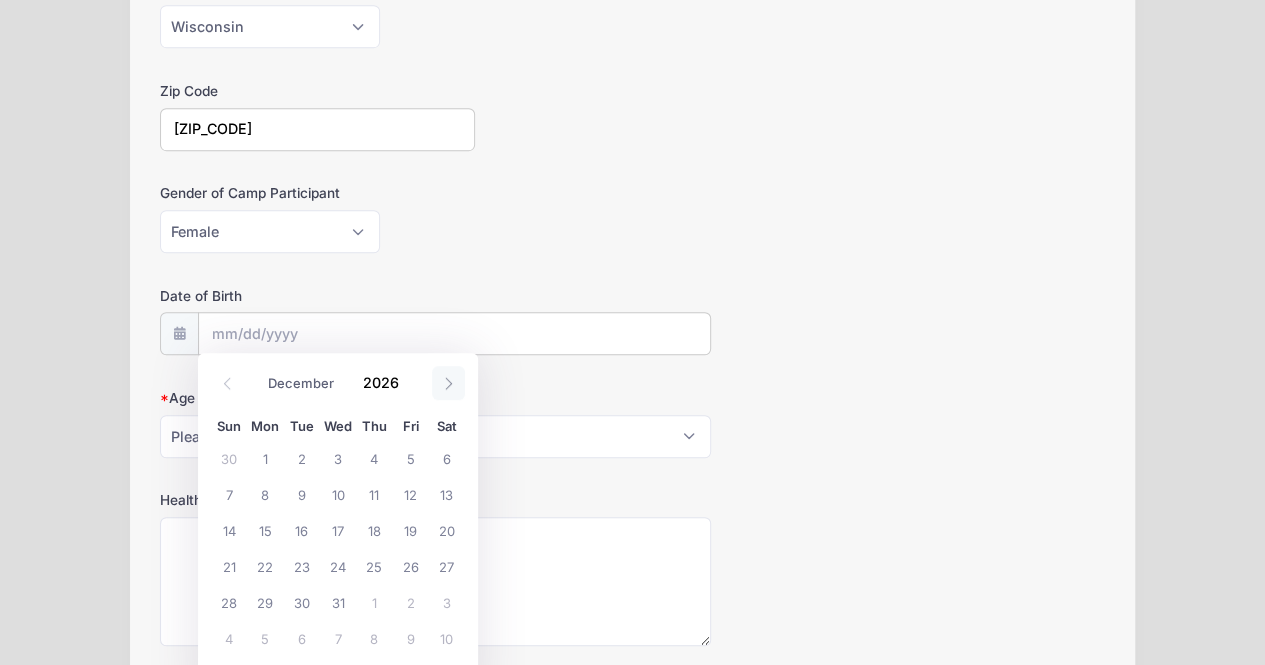select on "0" 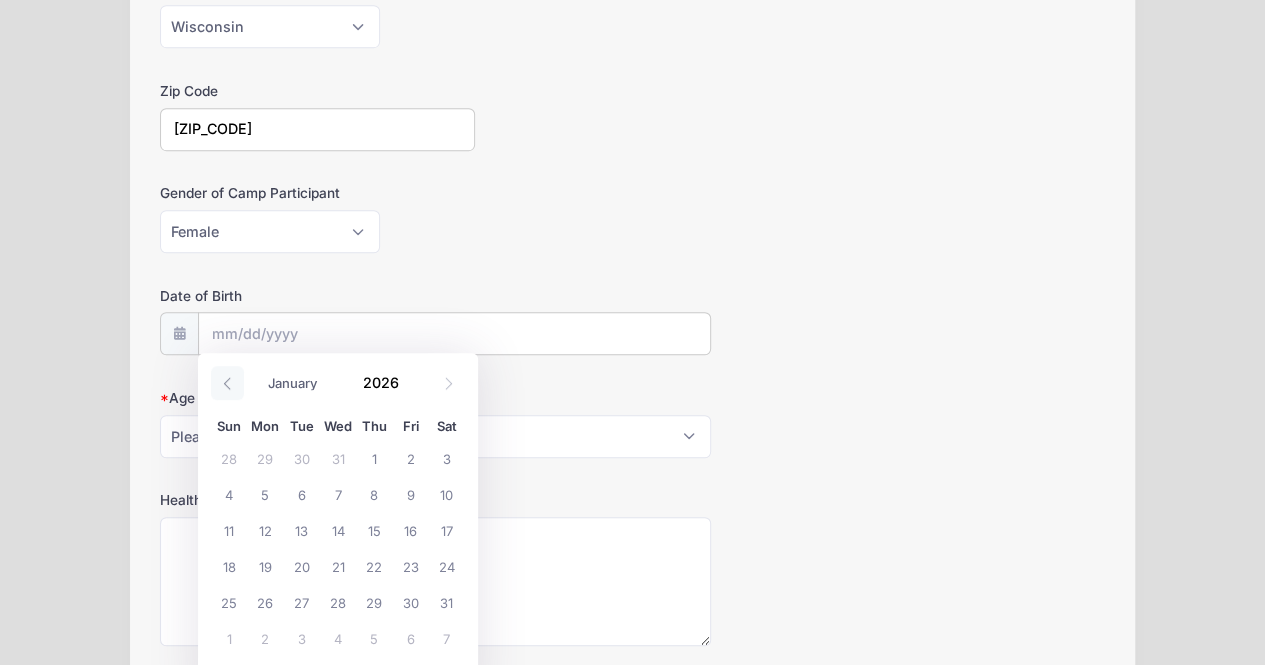 click 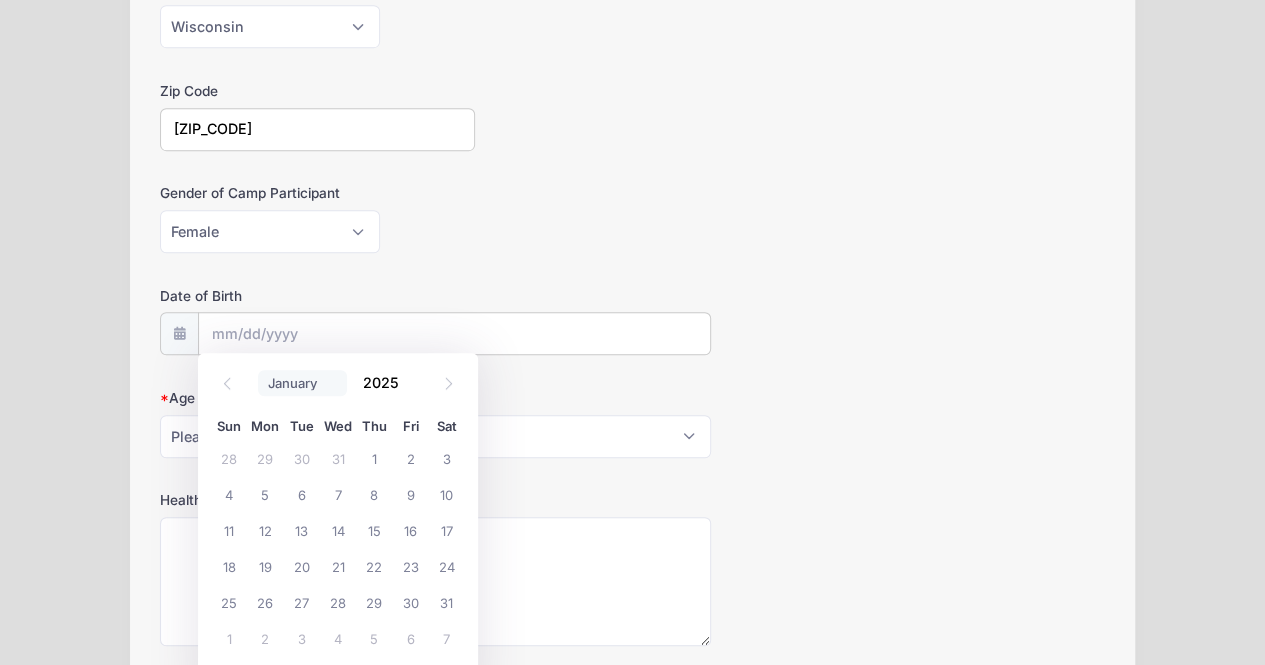 select on "11" 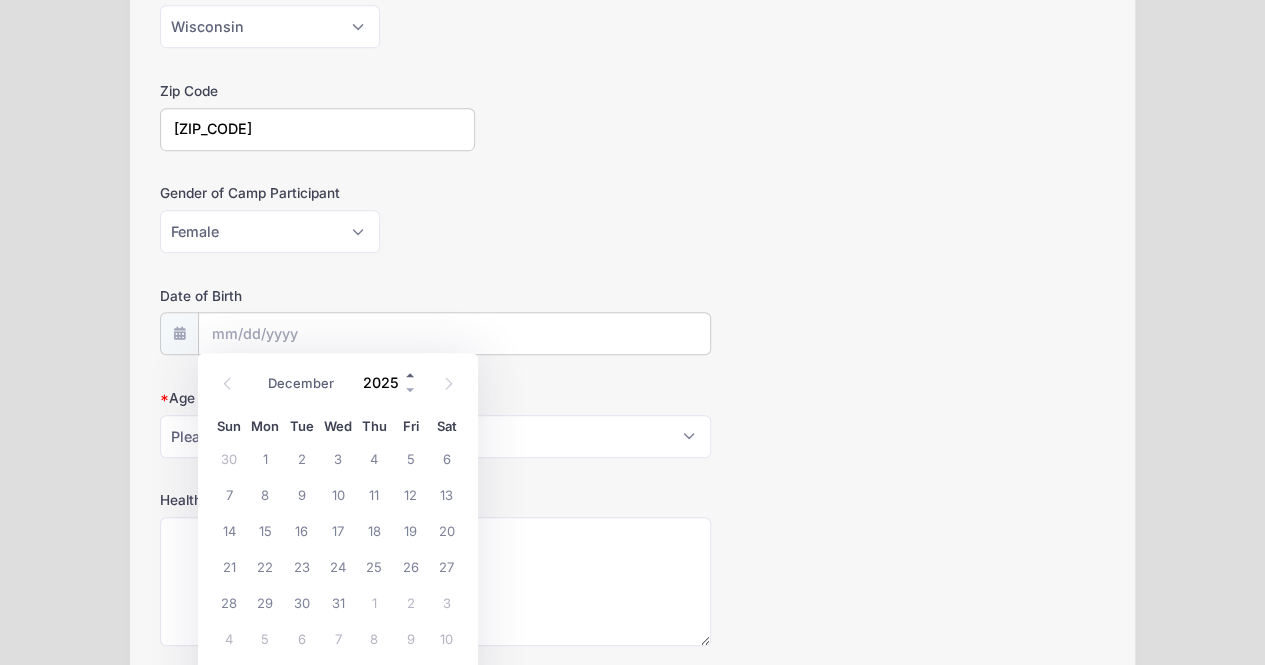 click at bounding box center [411, 374] 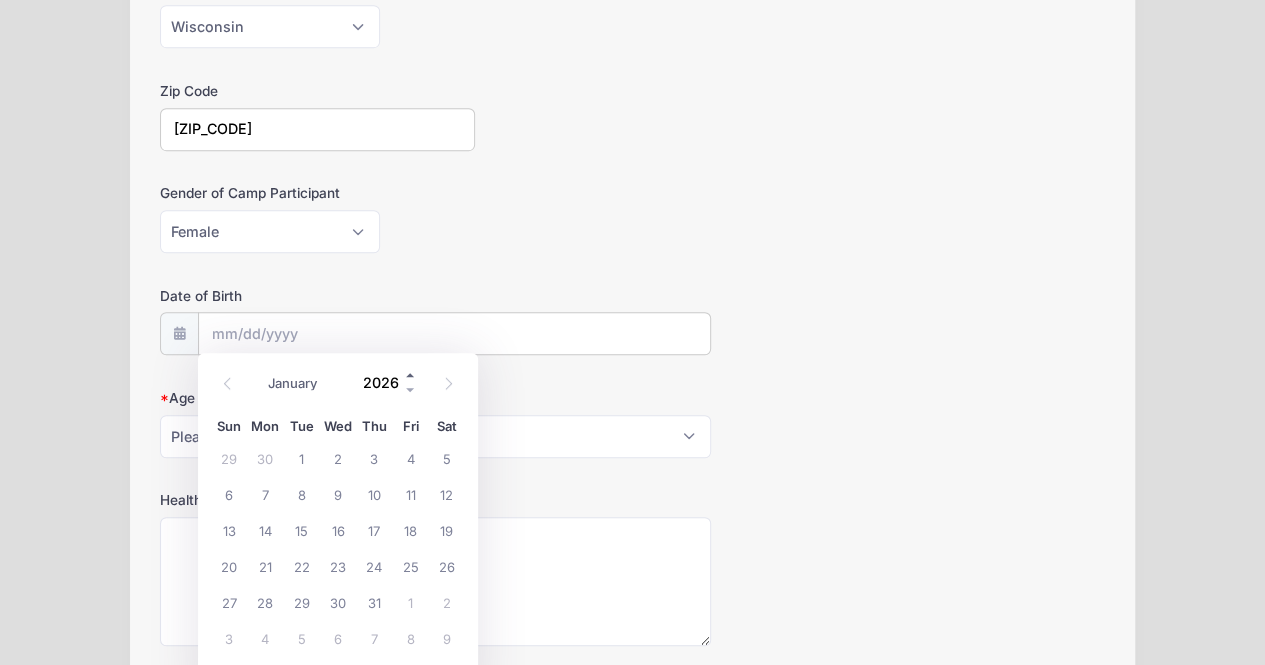 click at bounding box center (411, 374) 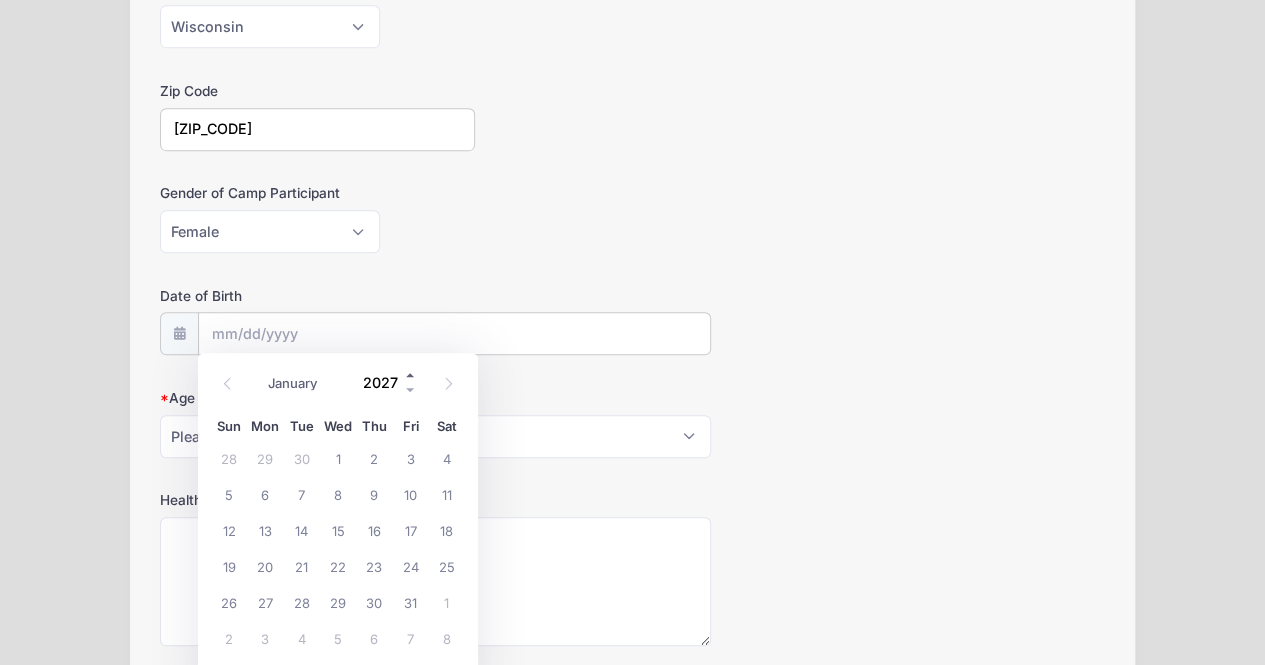 click at bounding box center [411, 374] 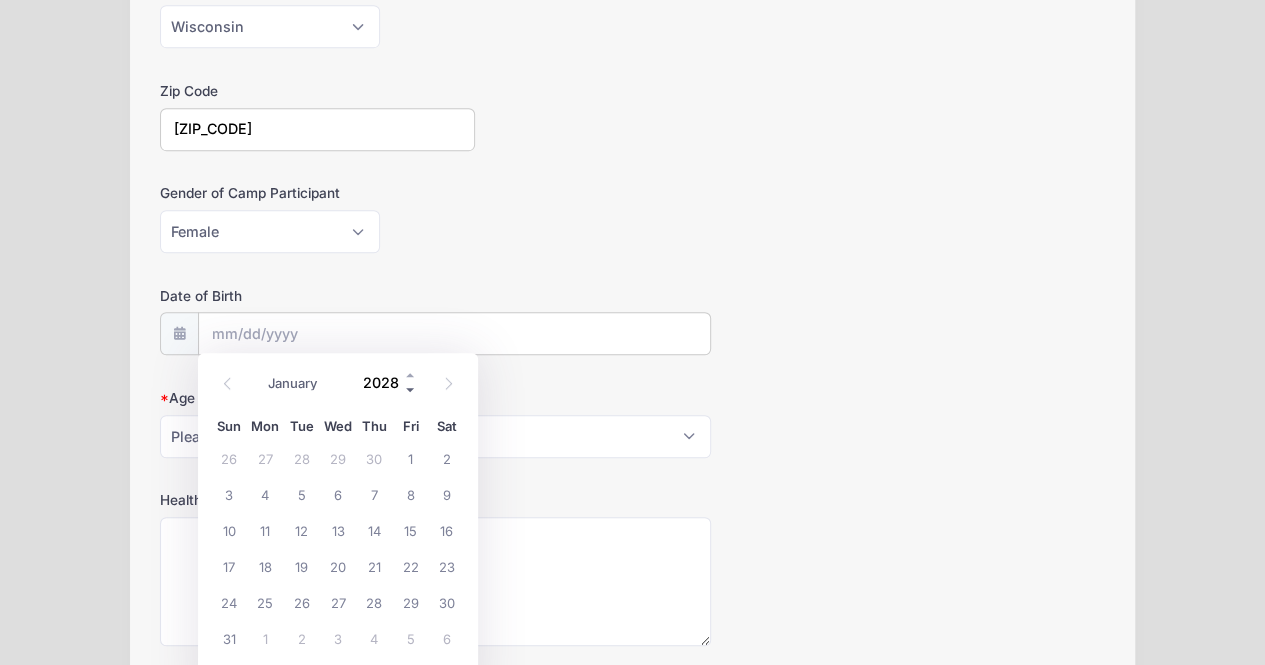 click at bounding box center (411, 389) 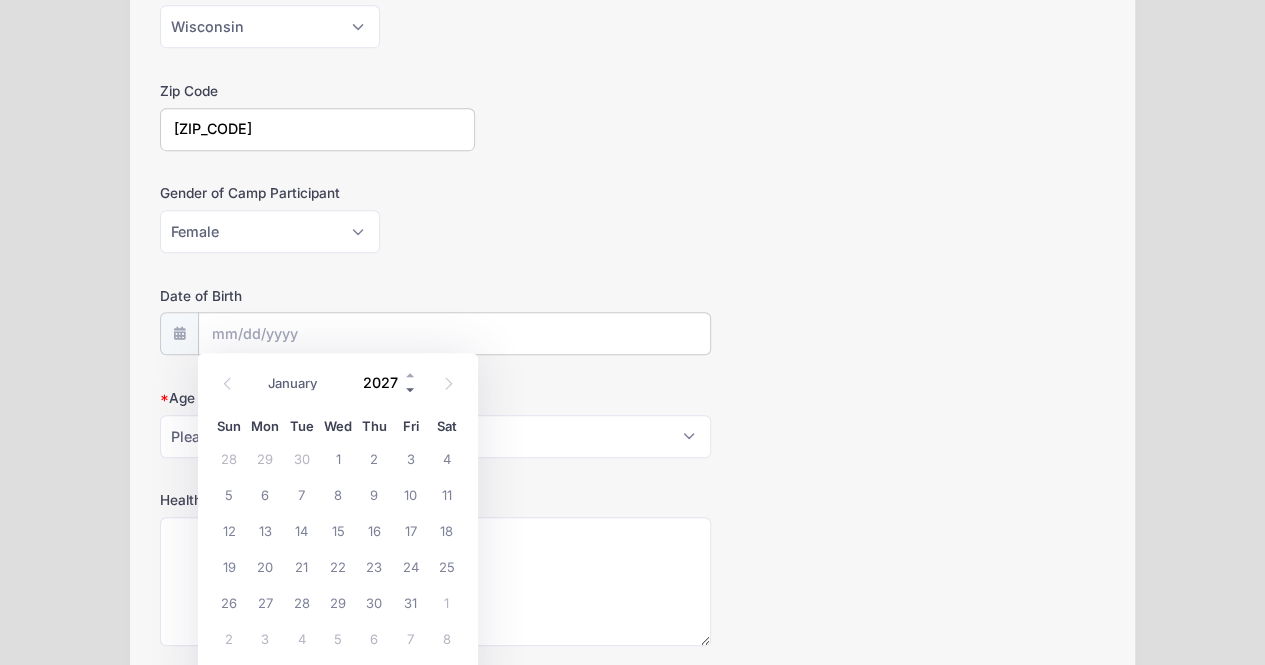 click at bounding box center (411, 389) 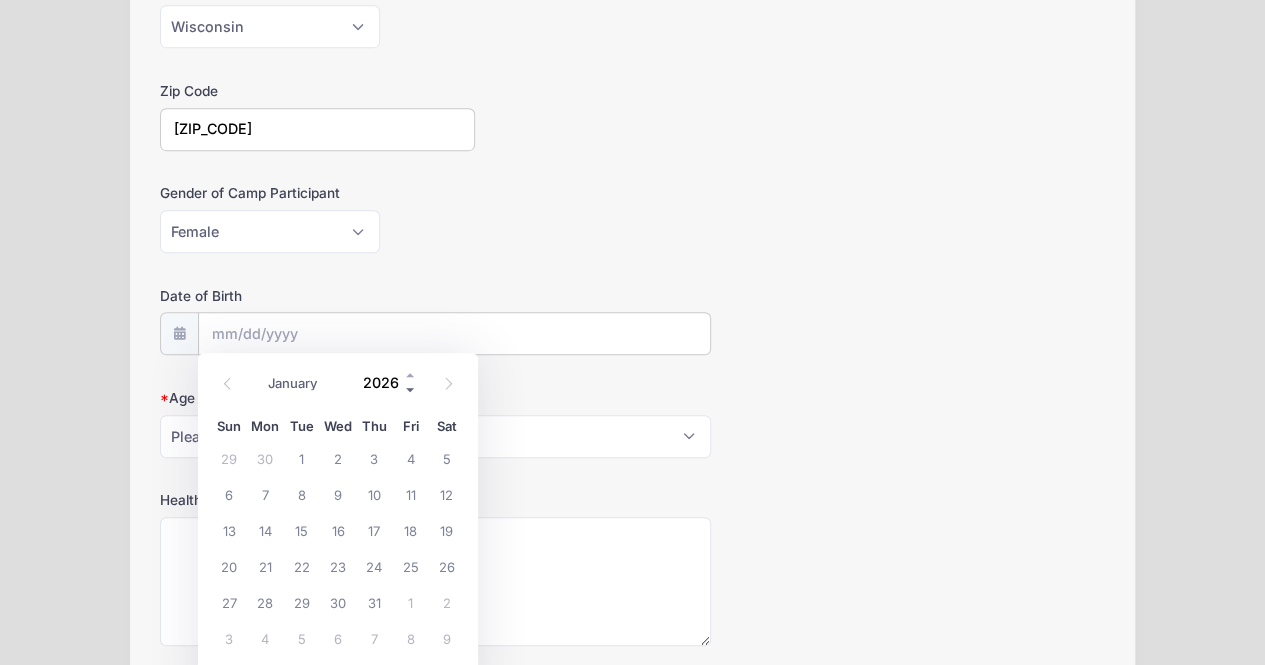 click at bounding box center (411, 389) 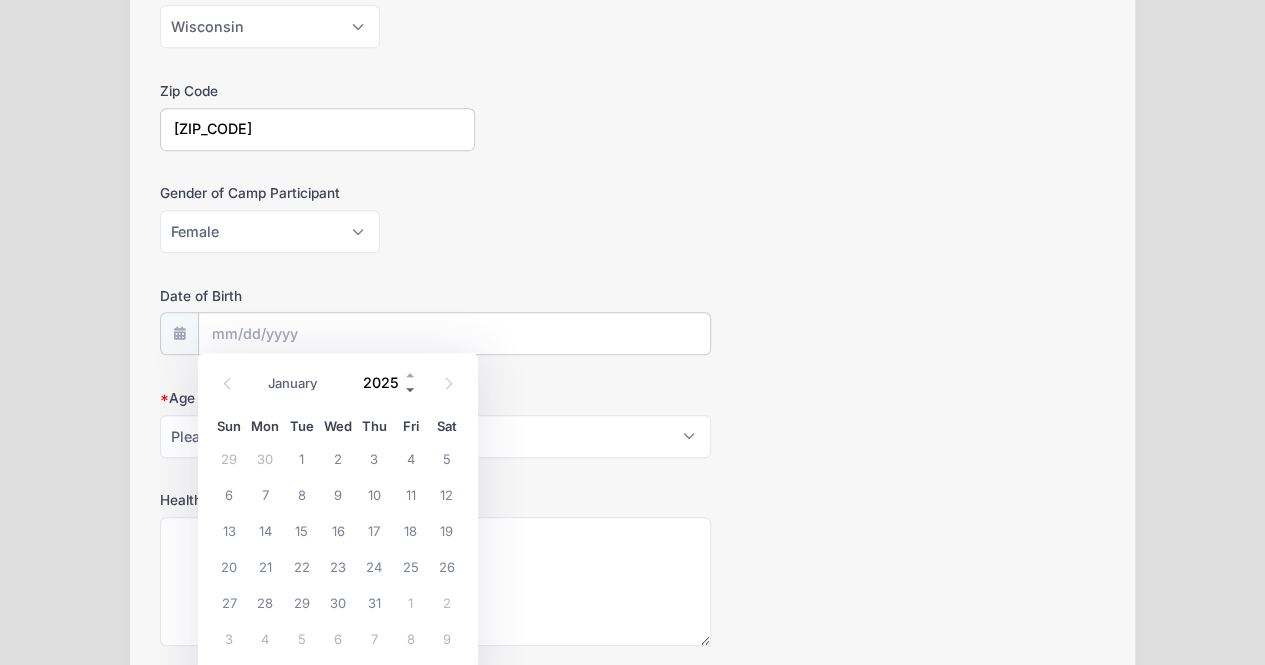 click at bounding box center [411, 389] 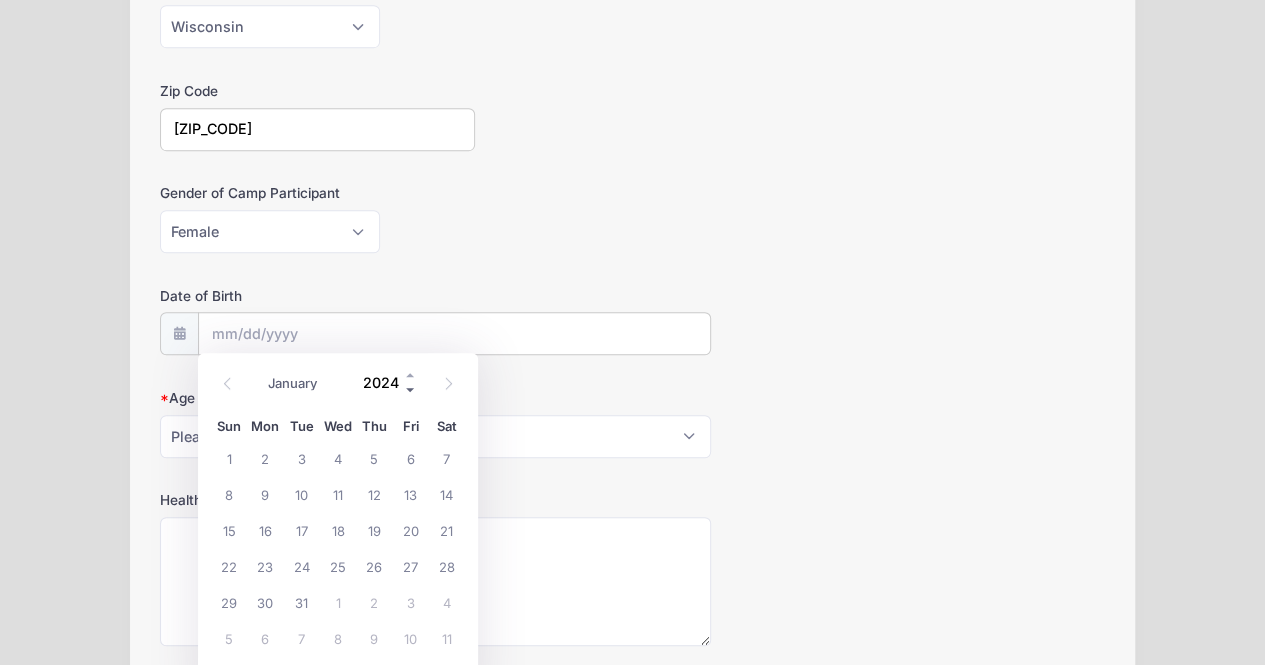 click at bounding box center (411, 389) 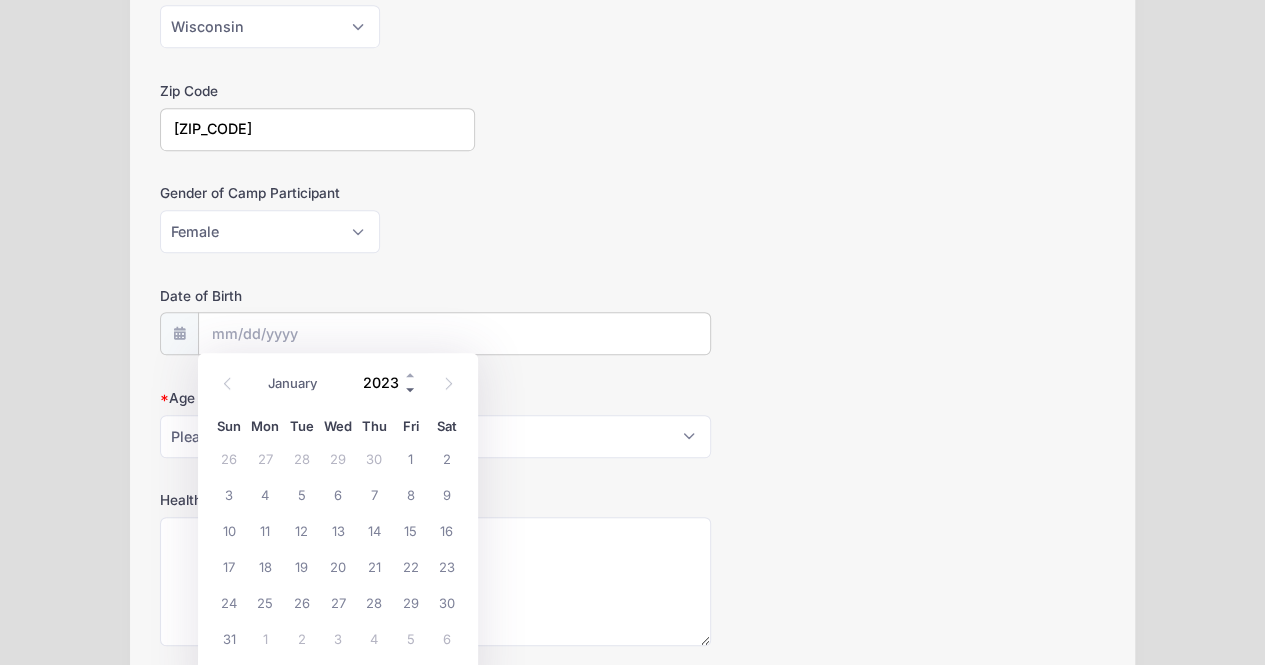 click at bounding box center (411, 389) 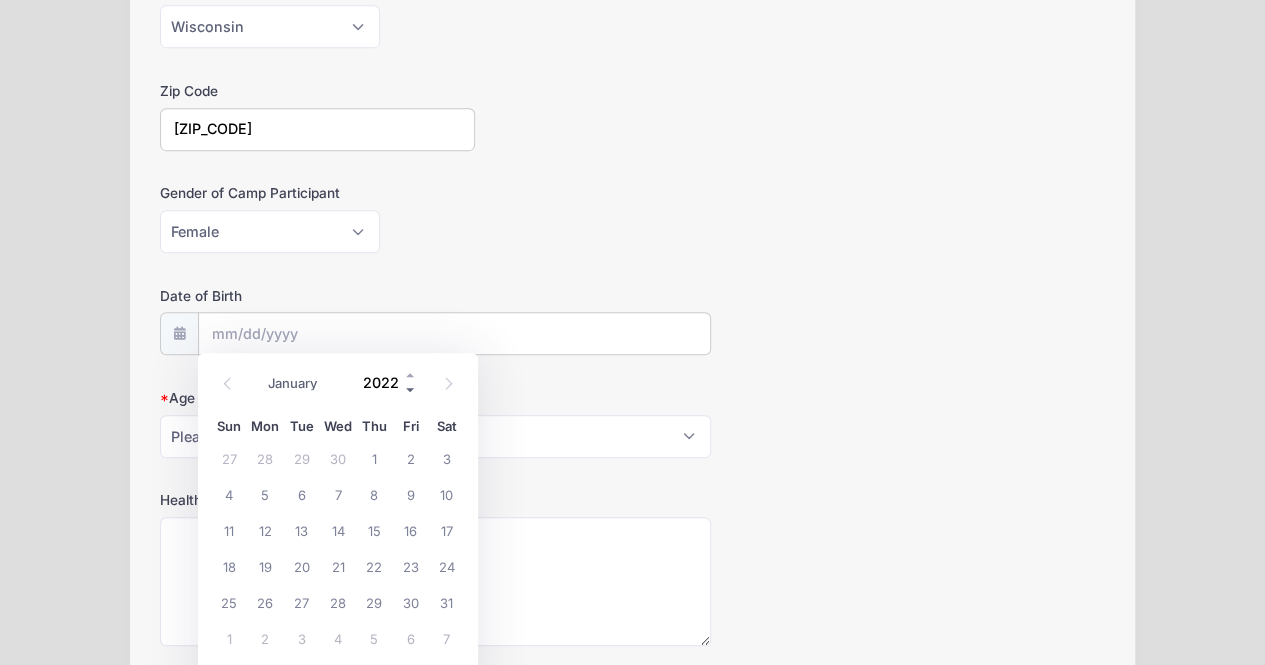 click at bounding box center (411, 389) 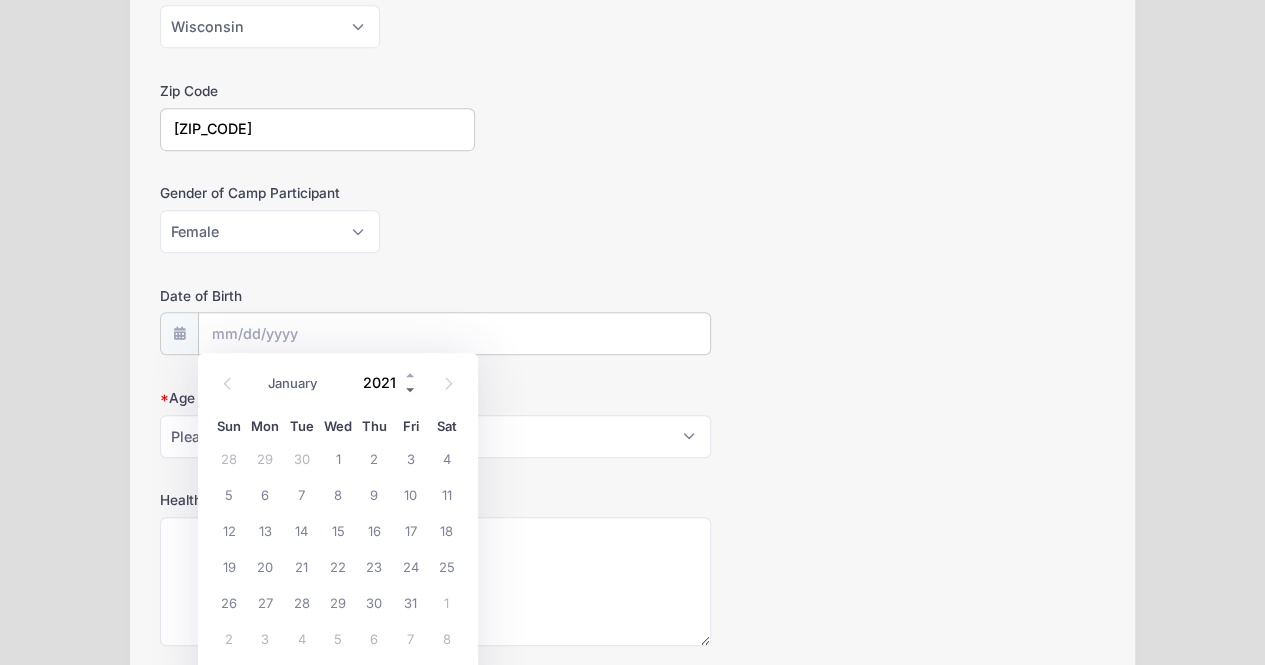 click at bounding box center [411, 389] 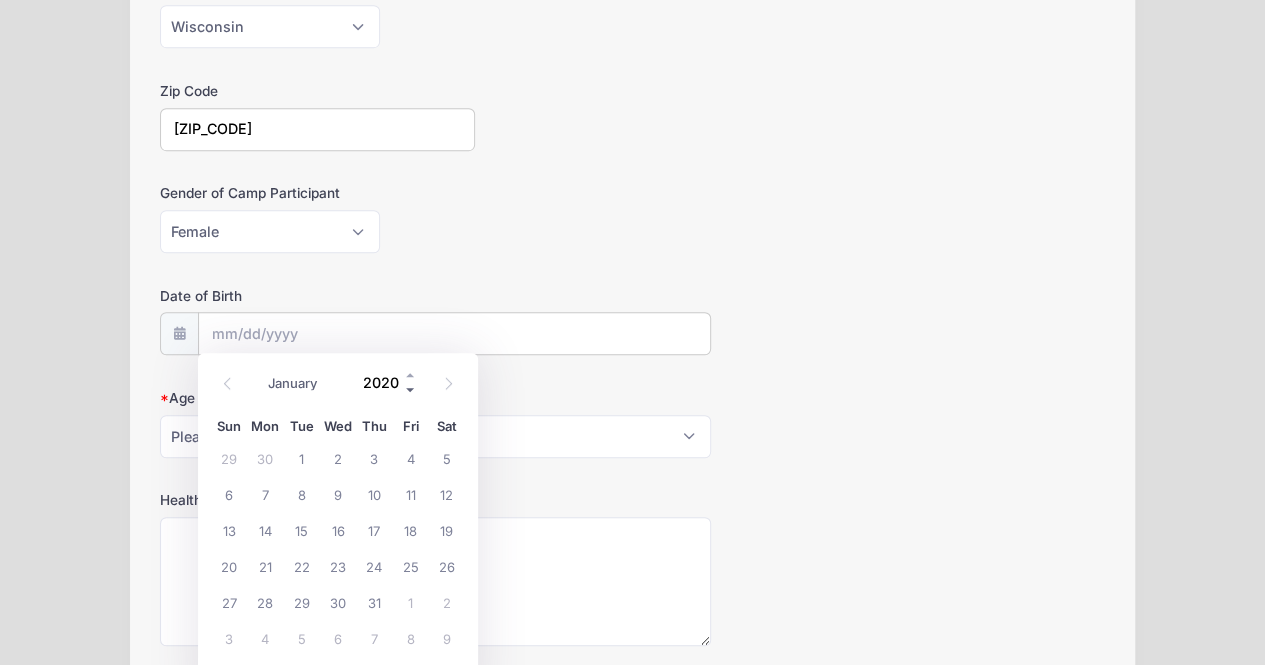click at bounding box center [411, 389] 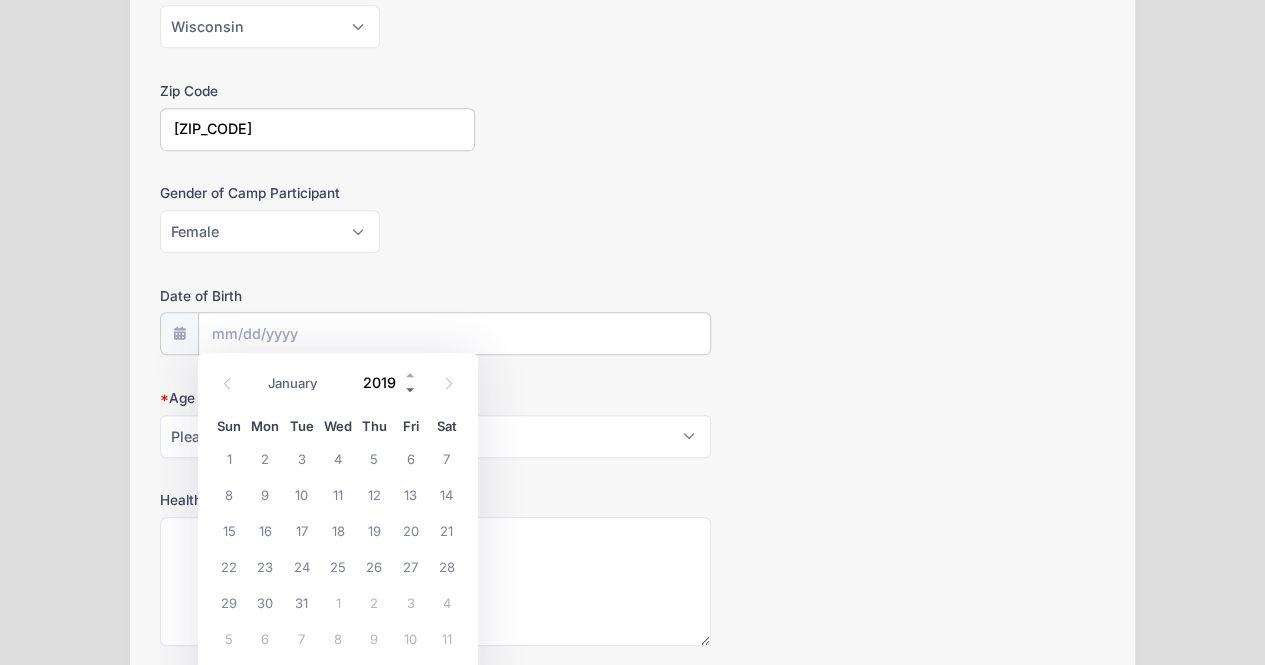 click at bounding box center [411, 389] 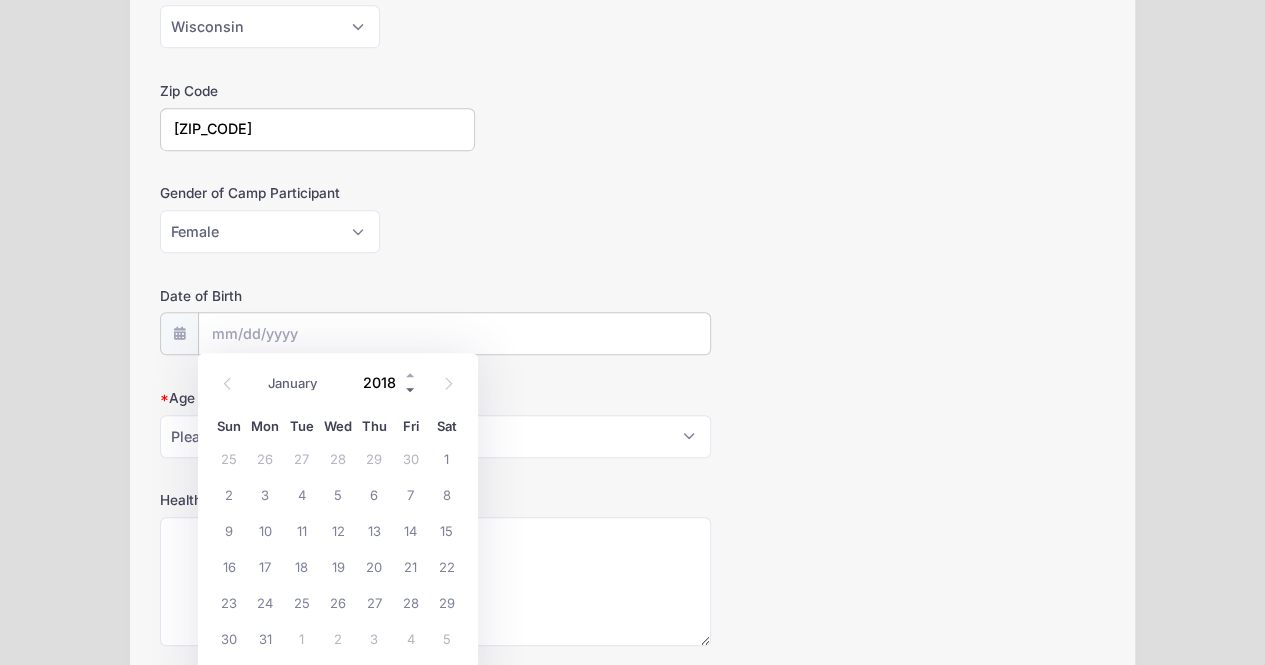 click at bounding box center [411, 389] 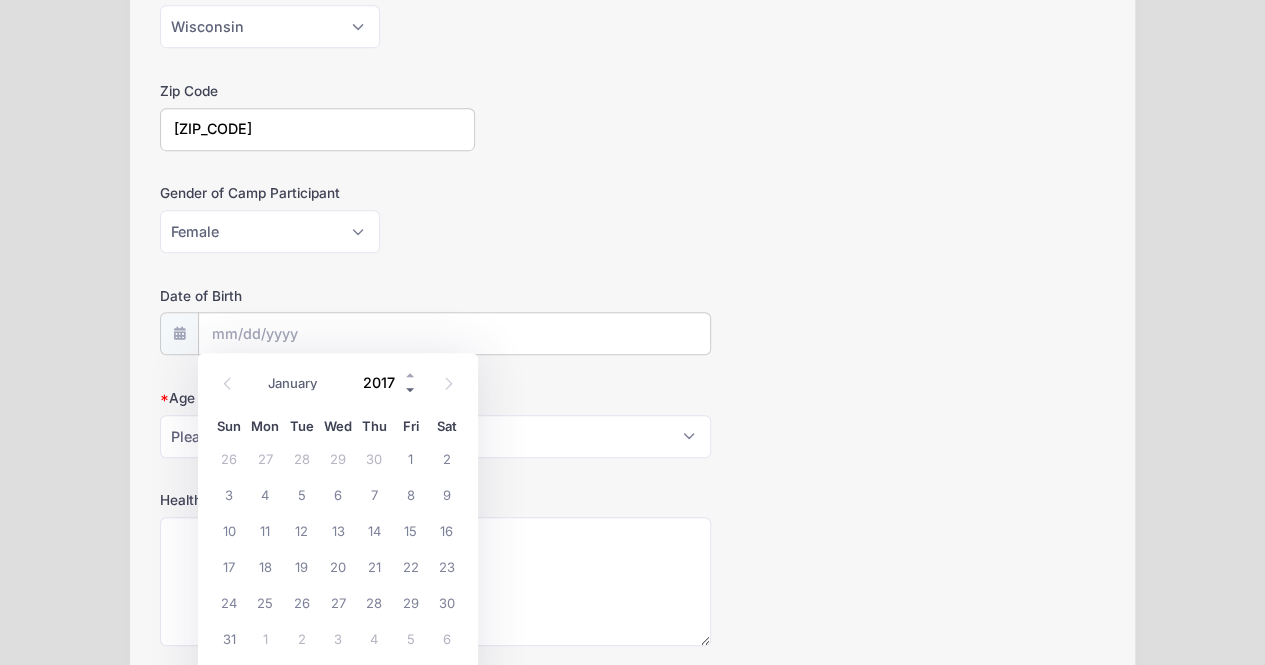 click at bounding box center (411, 389) 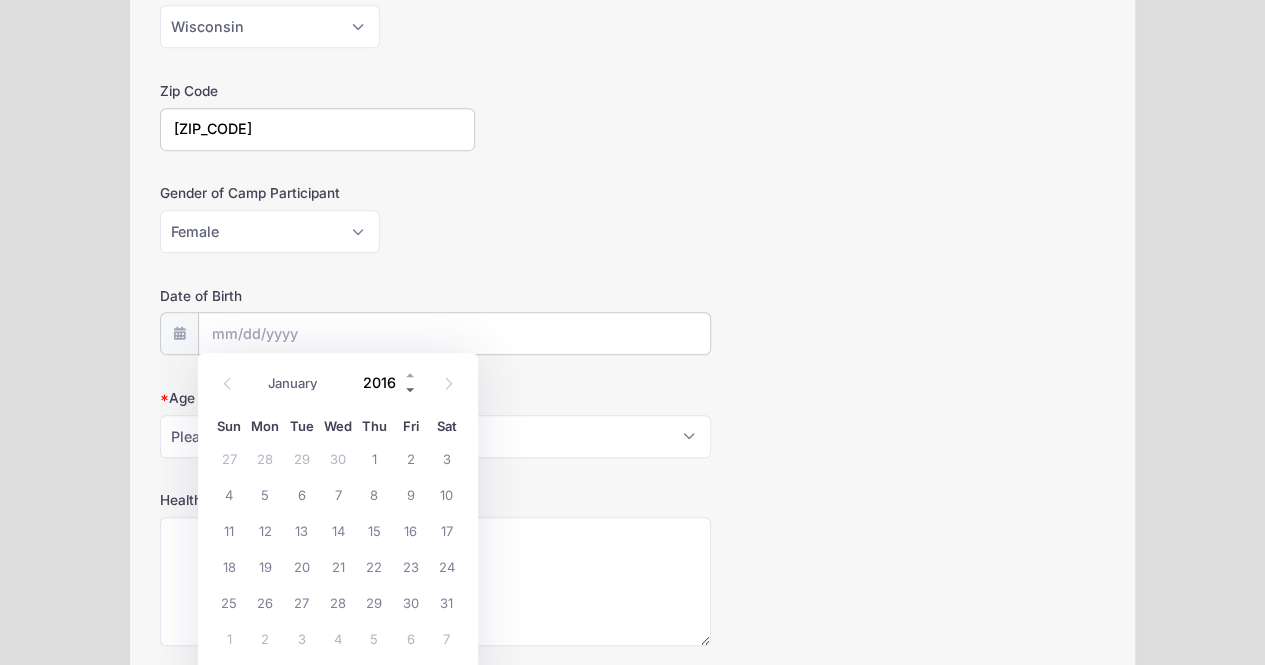 click at bounding box center [411, 389] 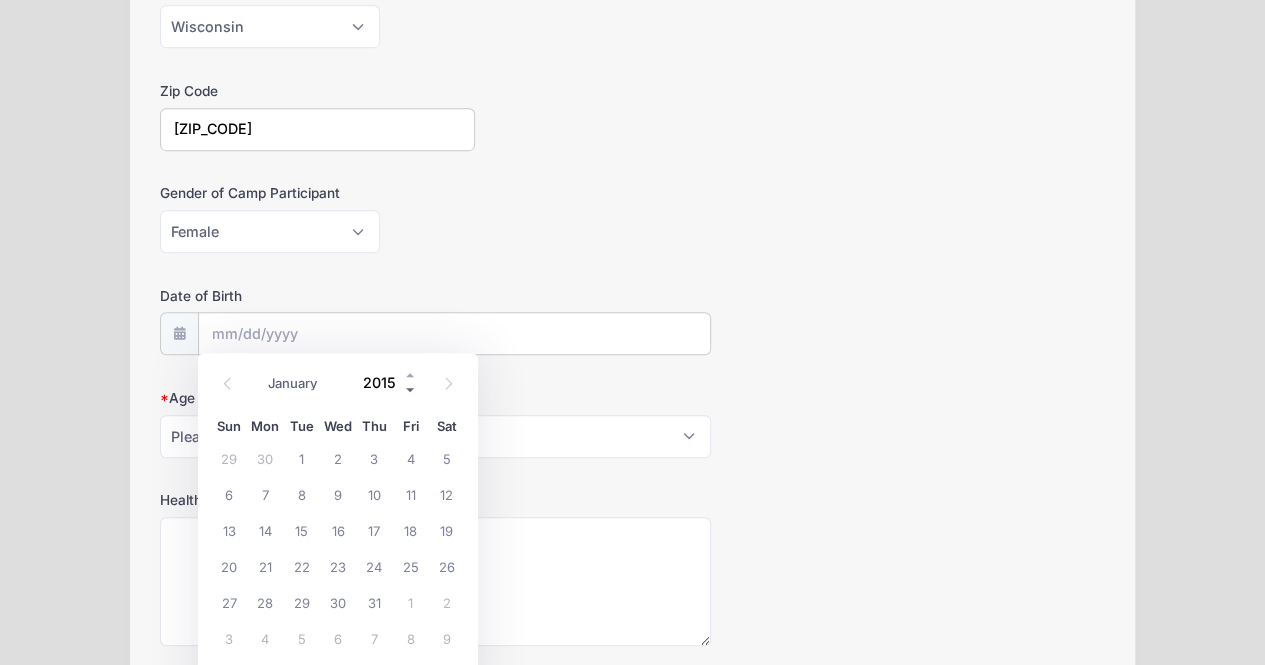 click at bounding box center (411, 389) 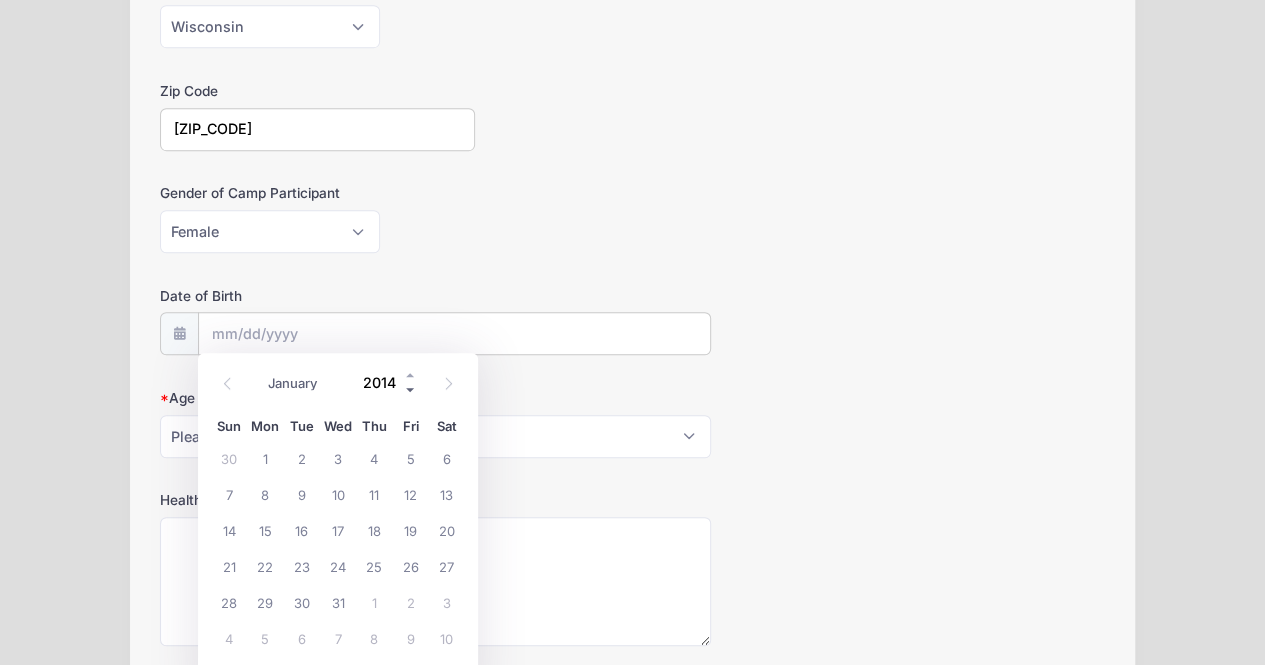 click at bounding box center [411, 389] 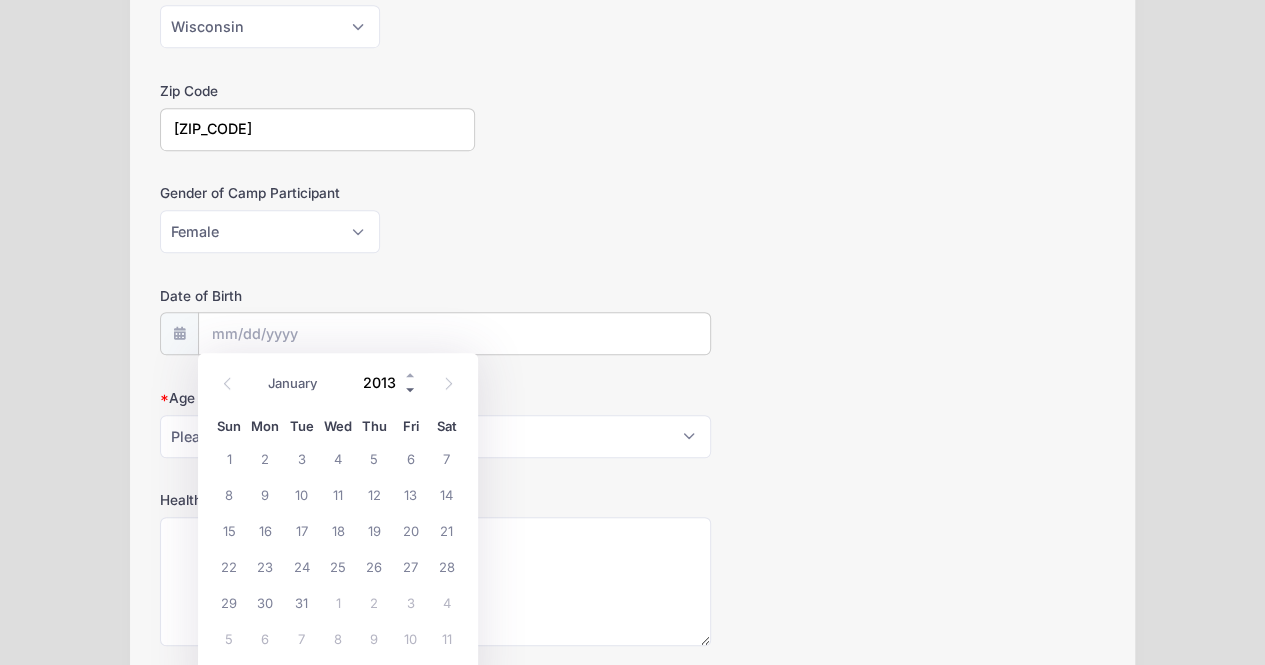 click at bounding box center [411, 389] 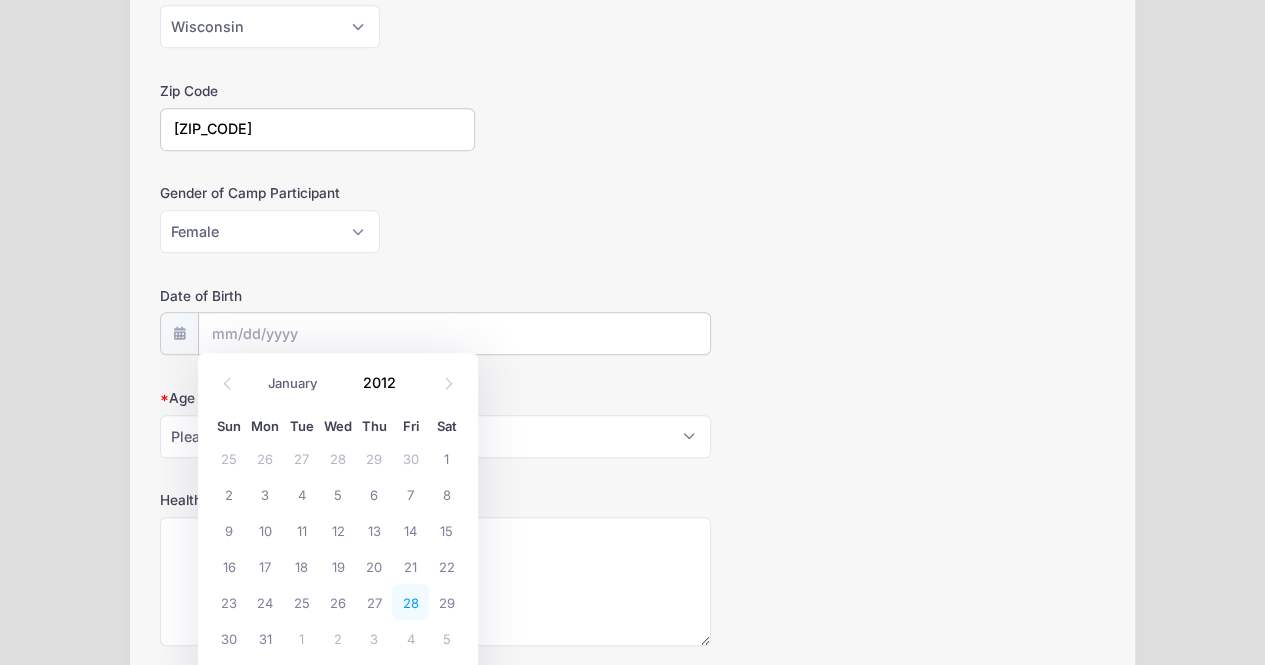 click on "28" at bounding box center [410, 602] 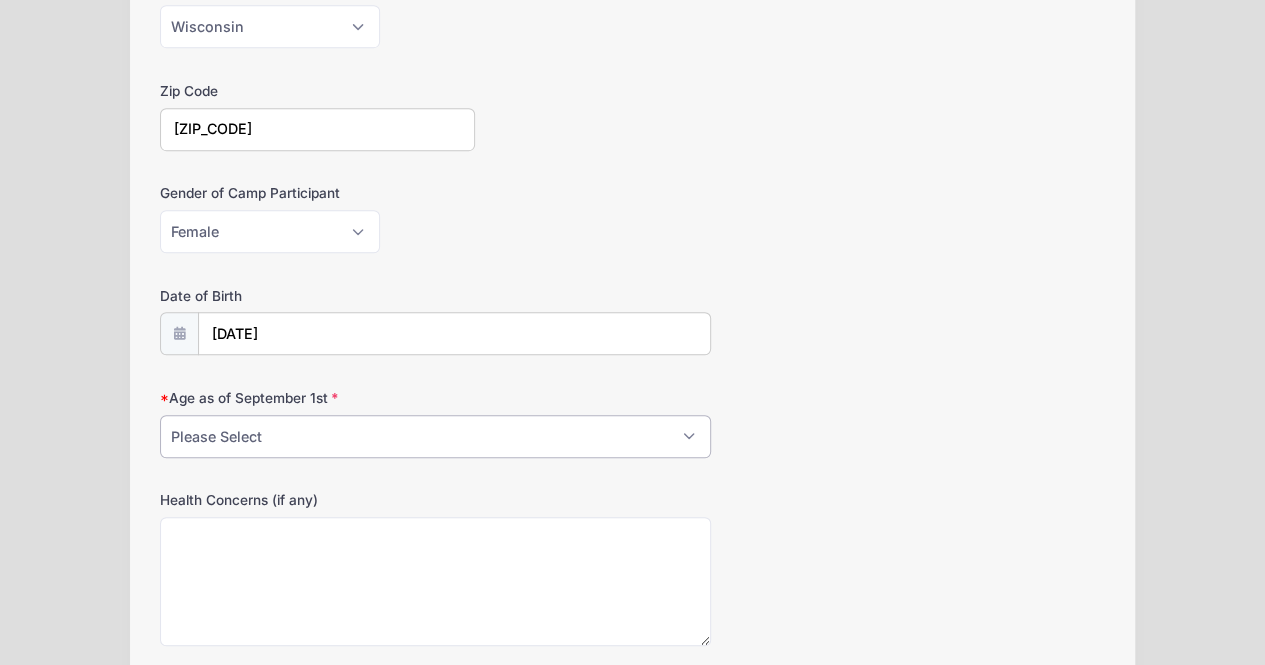 click on "Please Select [NUMBER]
[NUMBER]
[NUMBER]
[NUMBER]
[NUMBER]
[NUMBER]
[NUMBER]" at bounding box center [436, 436] 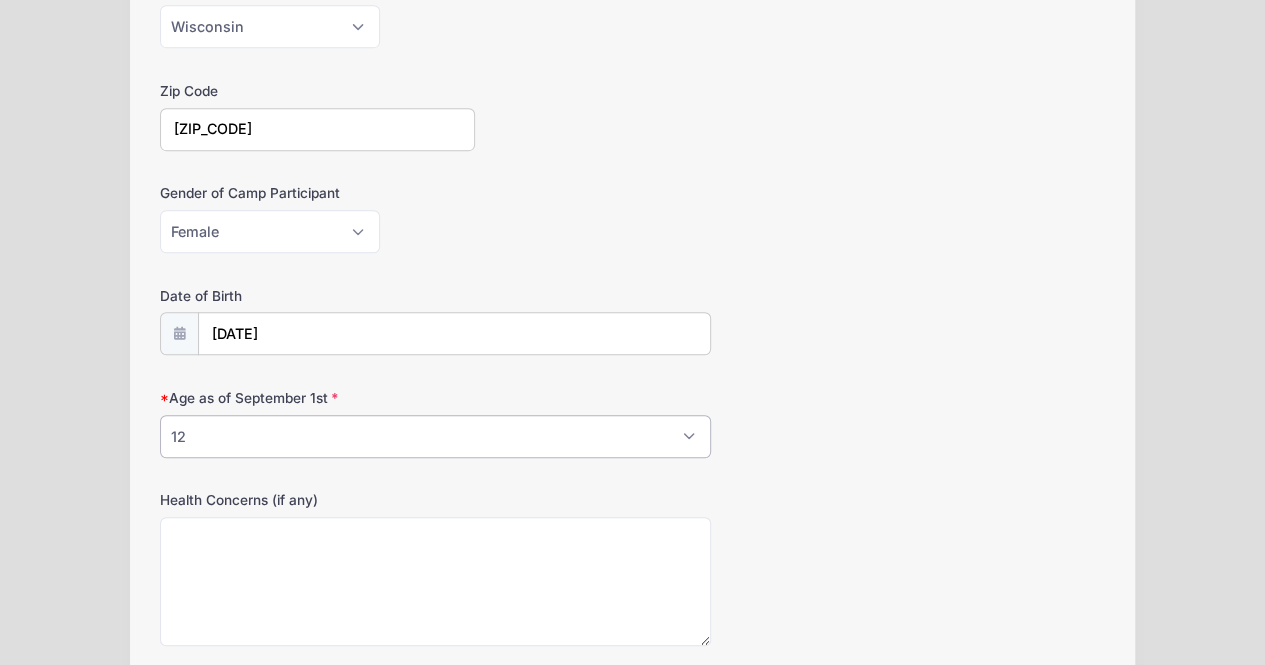 click on "Please Select [NUMBER]
[NUMBER]
[NUMBER]
[NUMBER]
[NUMBER]
[NUMBER]
[NUMBER]" at bounding box center [436, 436] 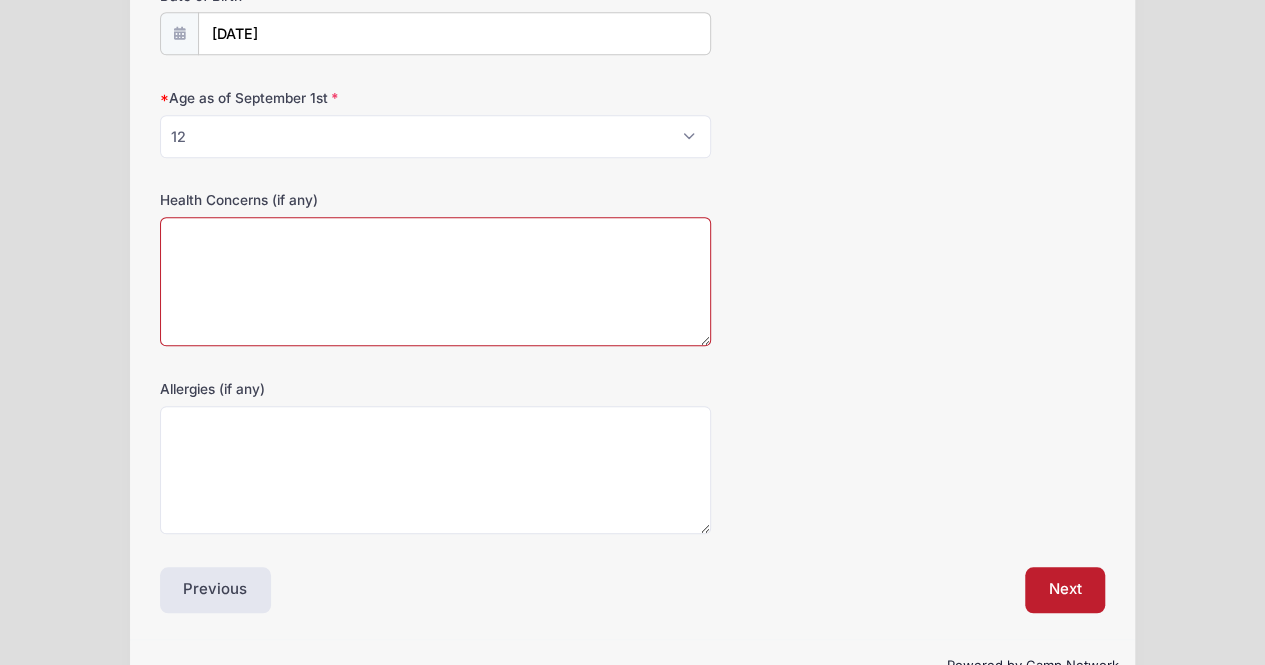 click on "Health Concerns (if any)" at bounding box center [436, 281] 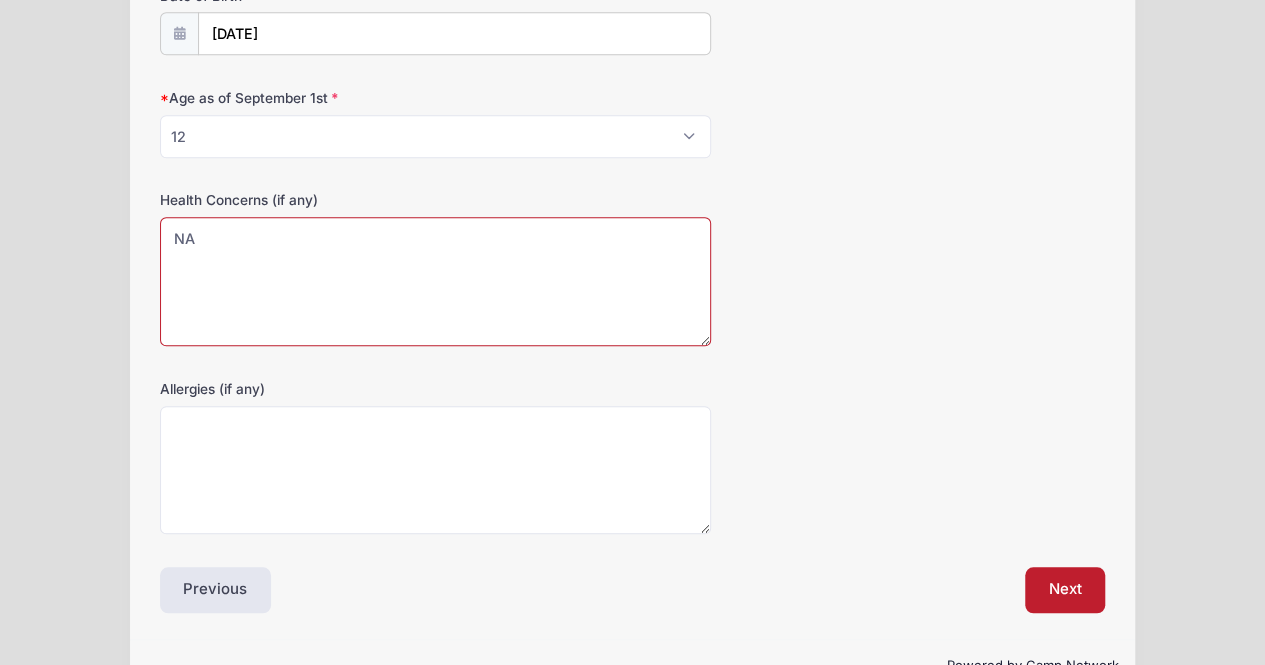 type on "NA" 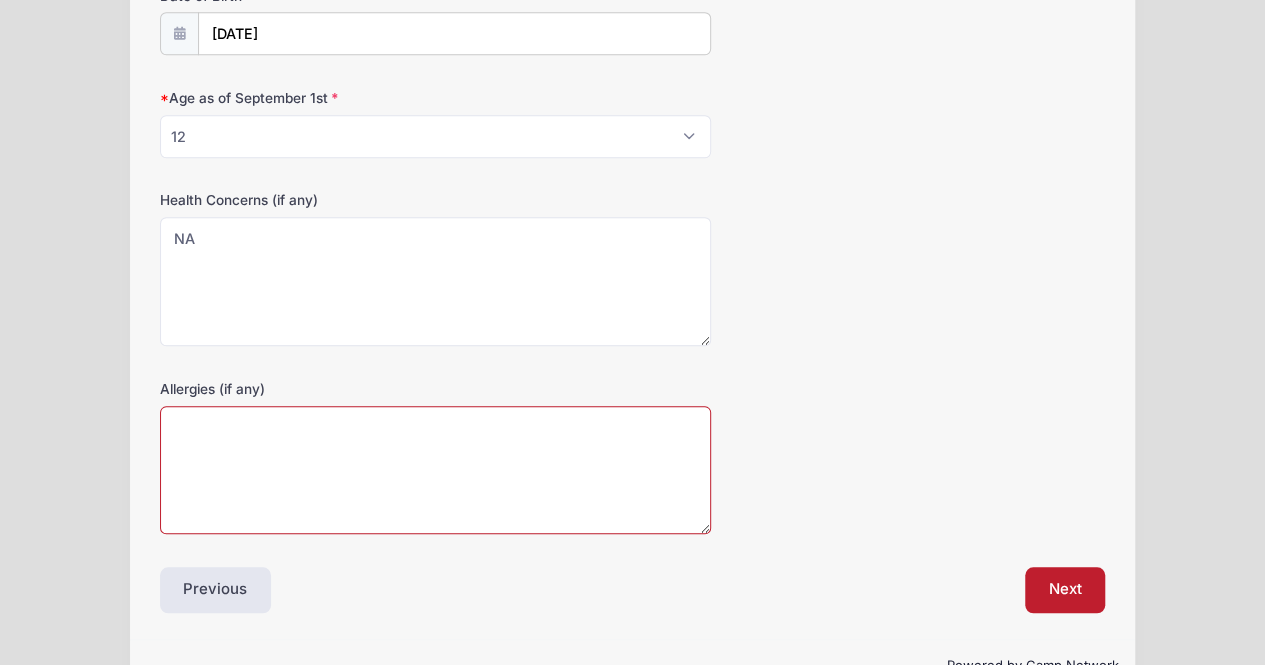 click on "Allergies (if any)" at bounding box center [436, 470] 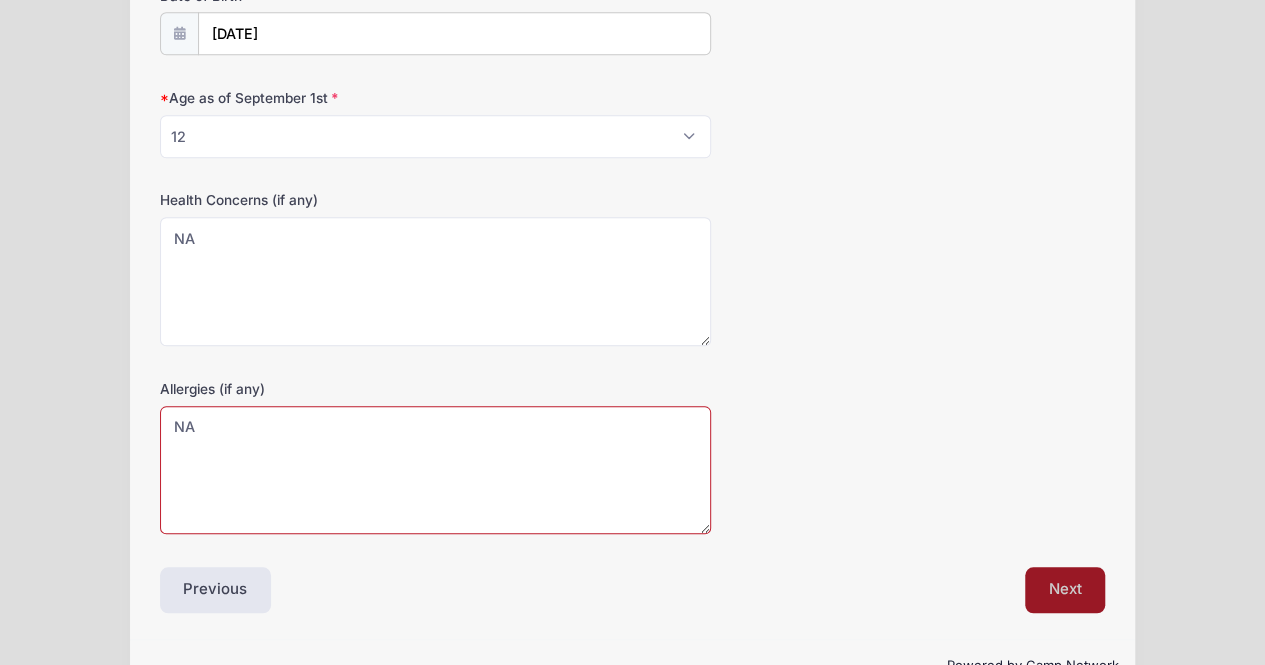 type on "NA" 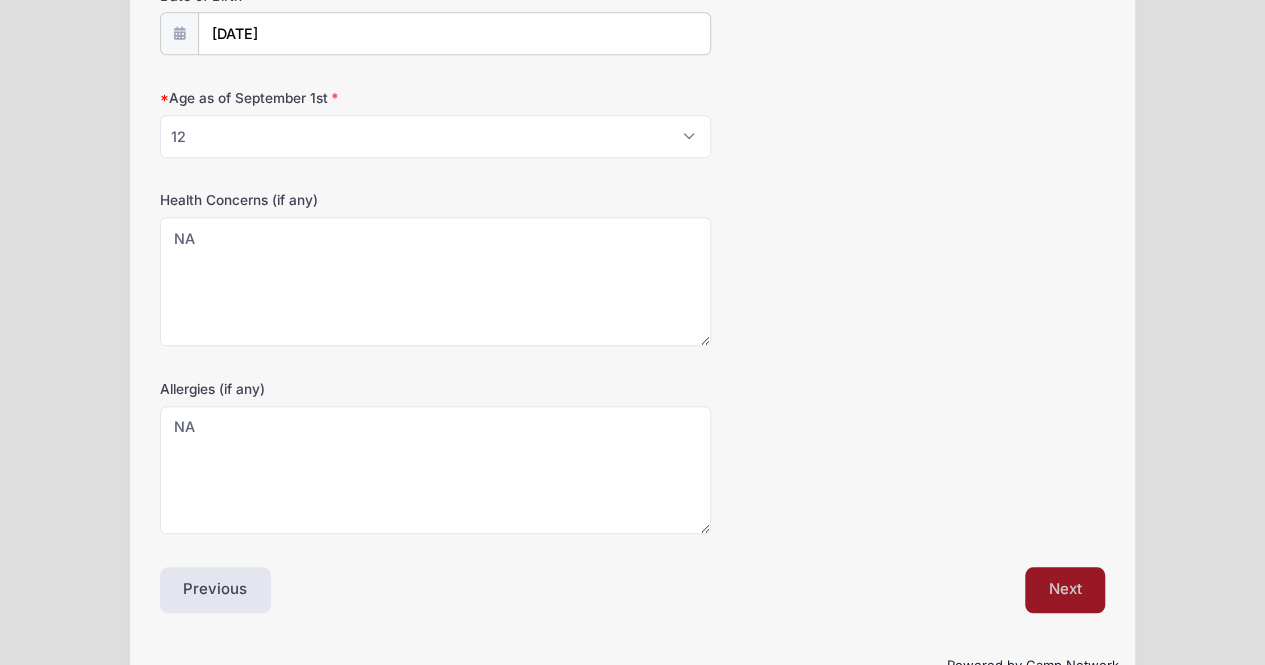 click on "Next" at bounding box center (1065, 590) 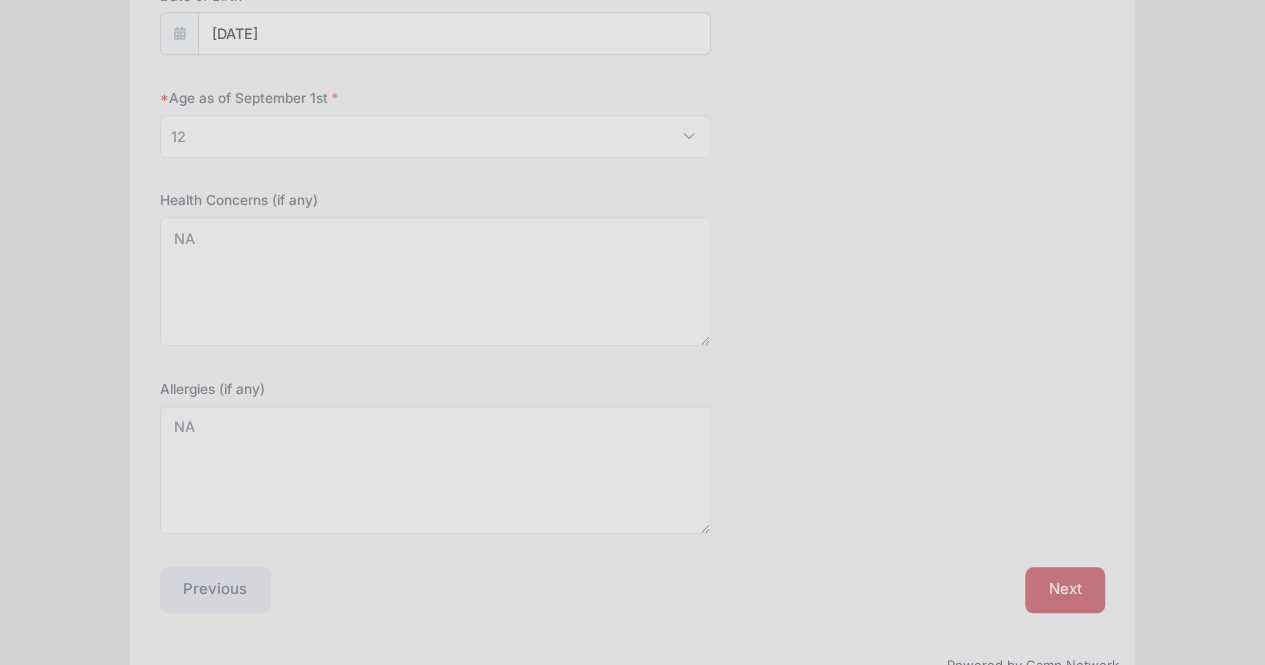 scroll, scrollTop: 0, scrollLeft: 0, axis: both 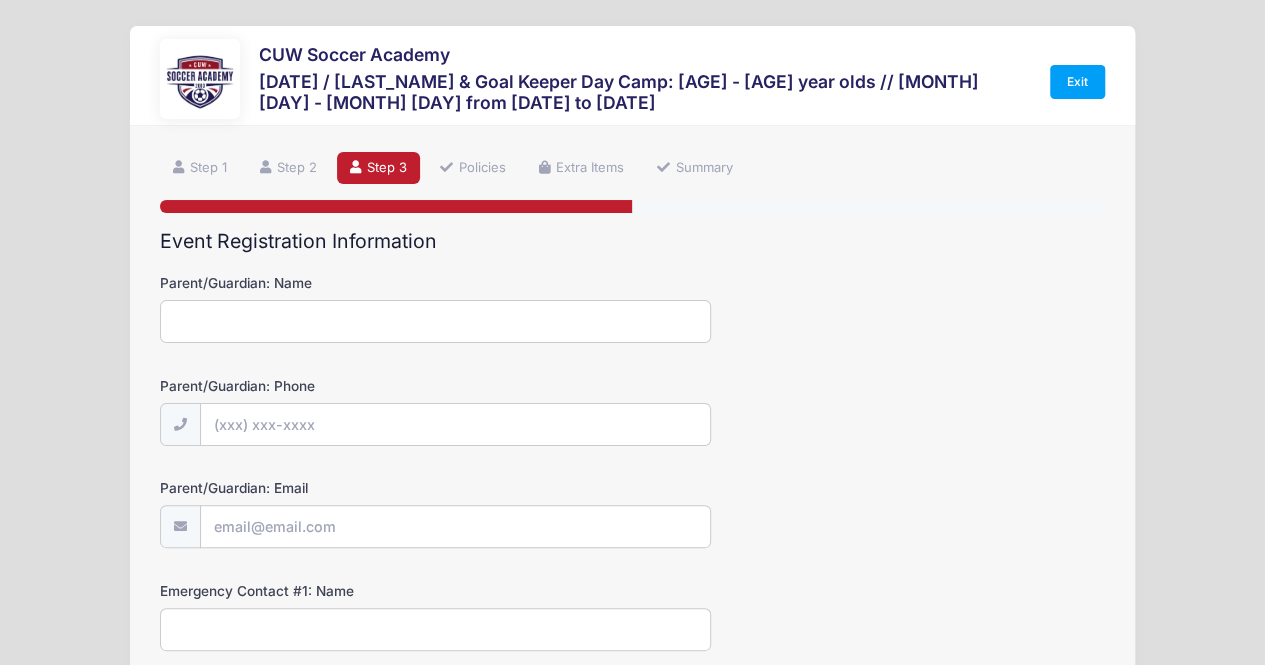click on "Parent/Guardian: Name" at bounding box center (436, 321) 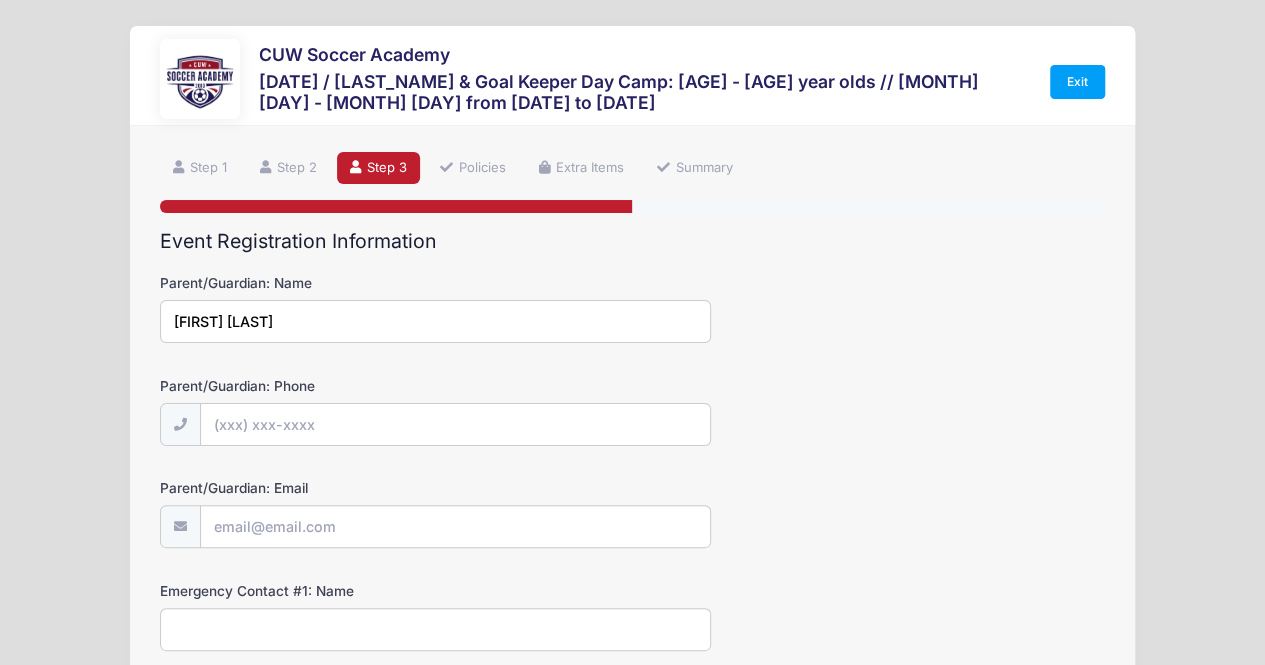 type on "[FIRST] [LAST]" 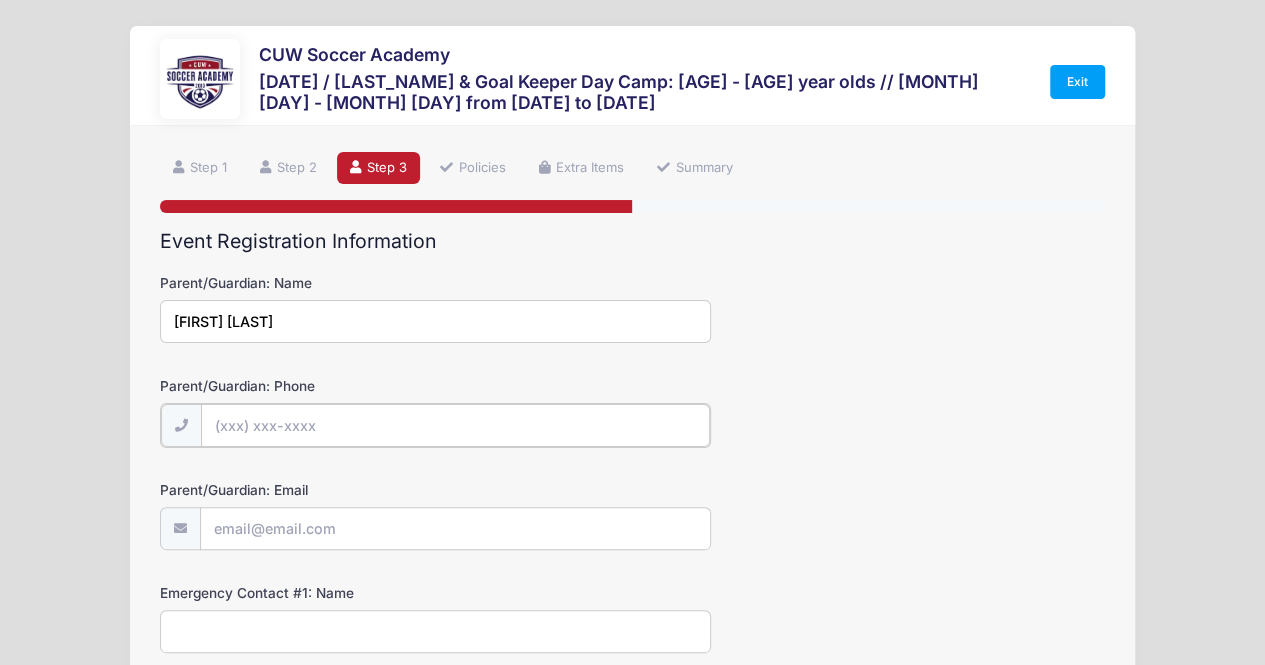 click on "Parent/Guardian: Phone" at bounding box center (456, 425) 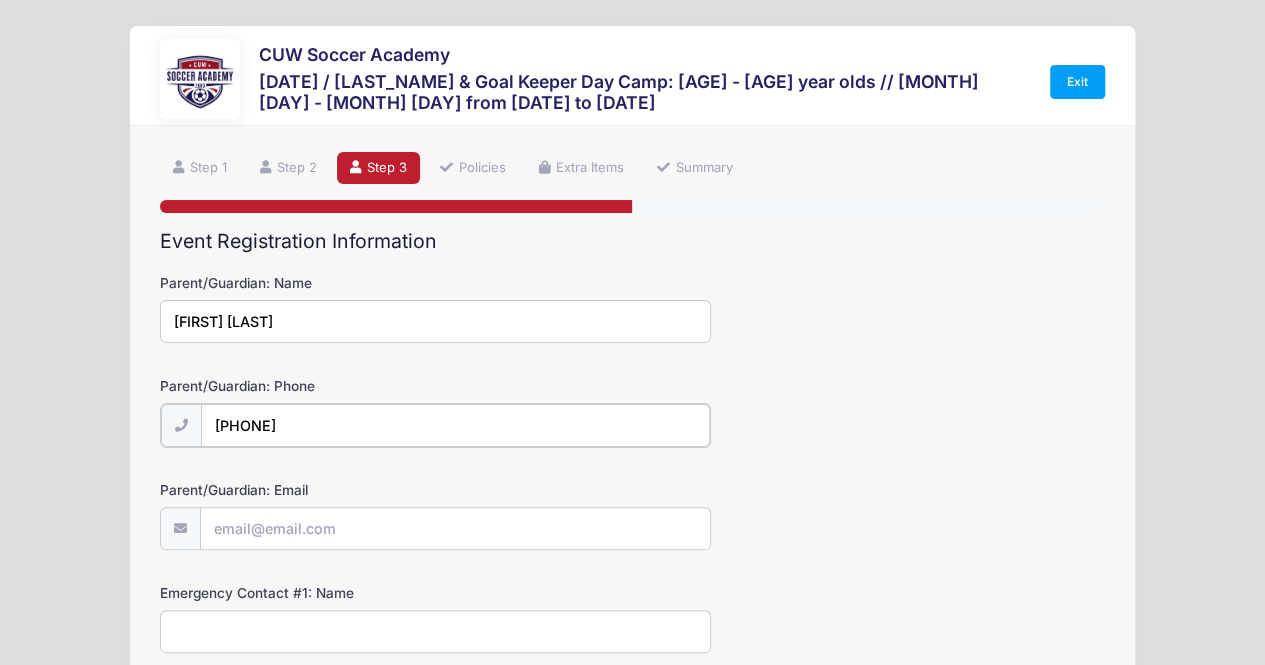 type on "[PHONE]" 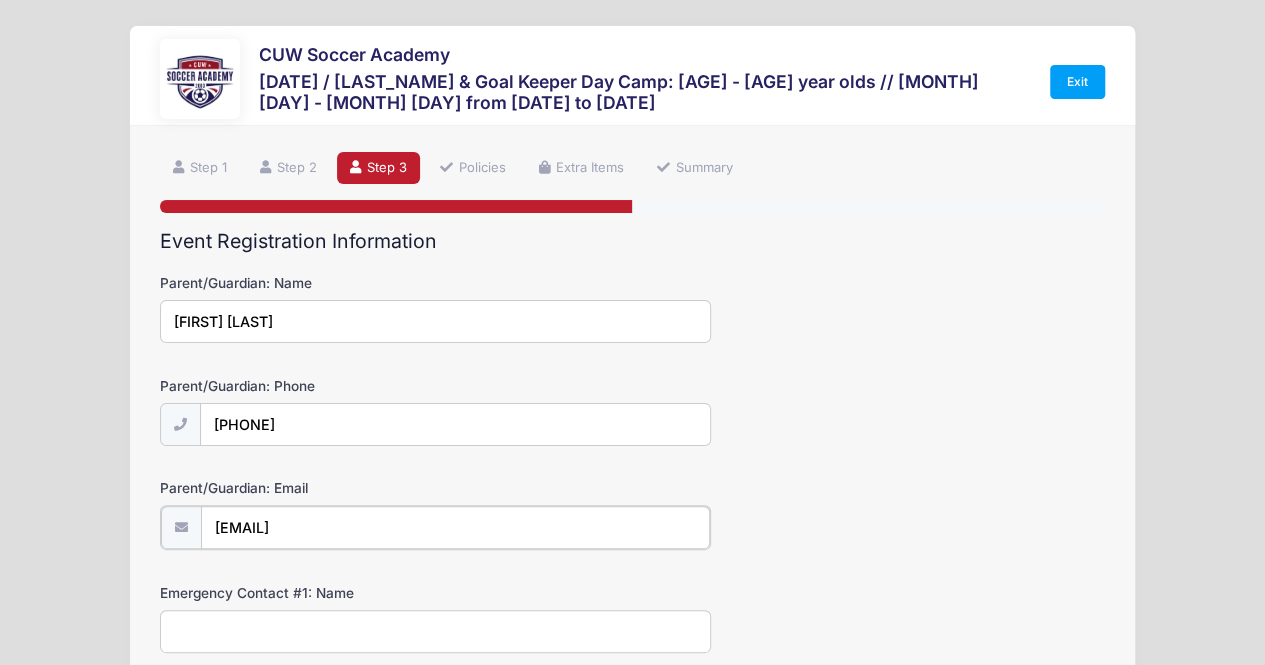 type on "[EMAIL]" 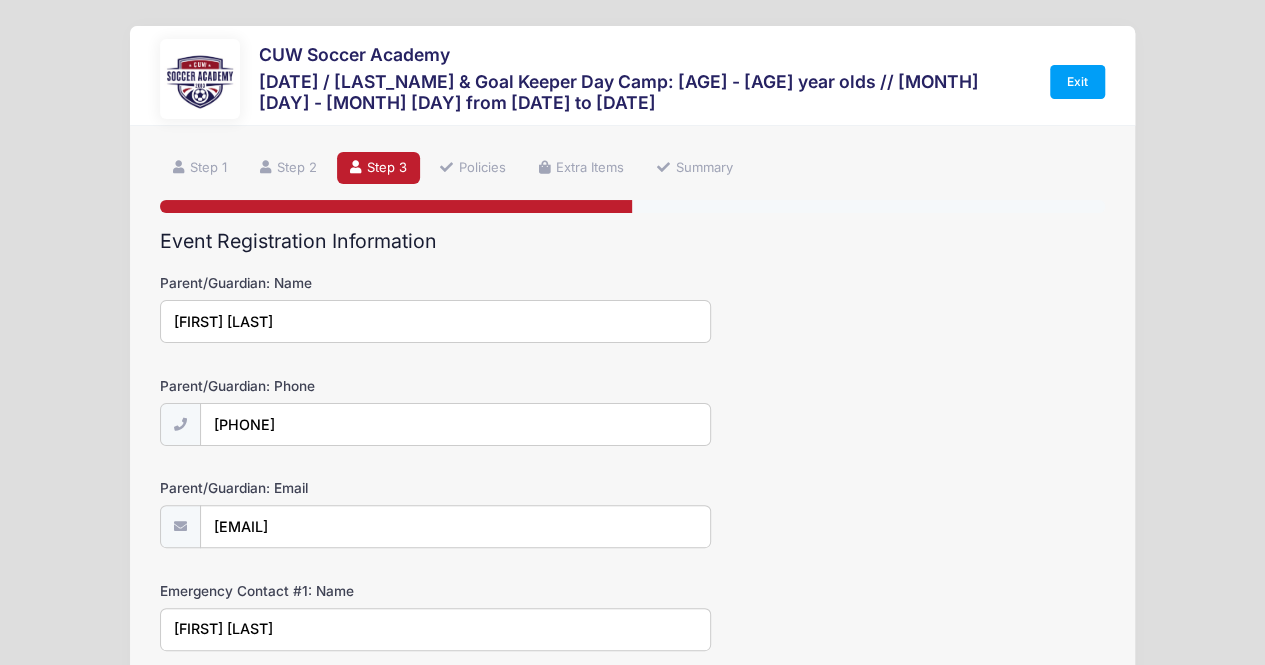 scroll, scrollTop: 300, scrollLeft: 0, axis: vertical 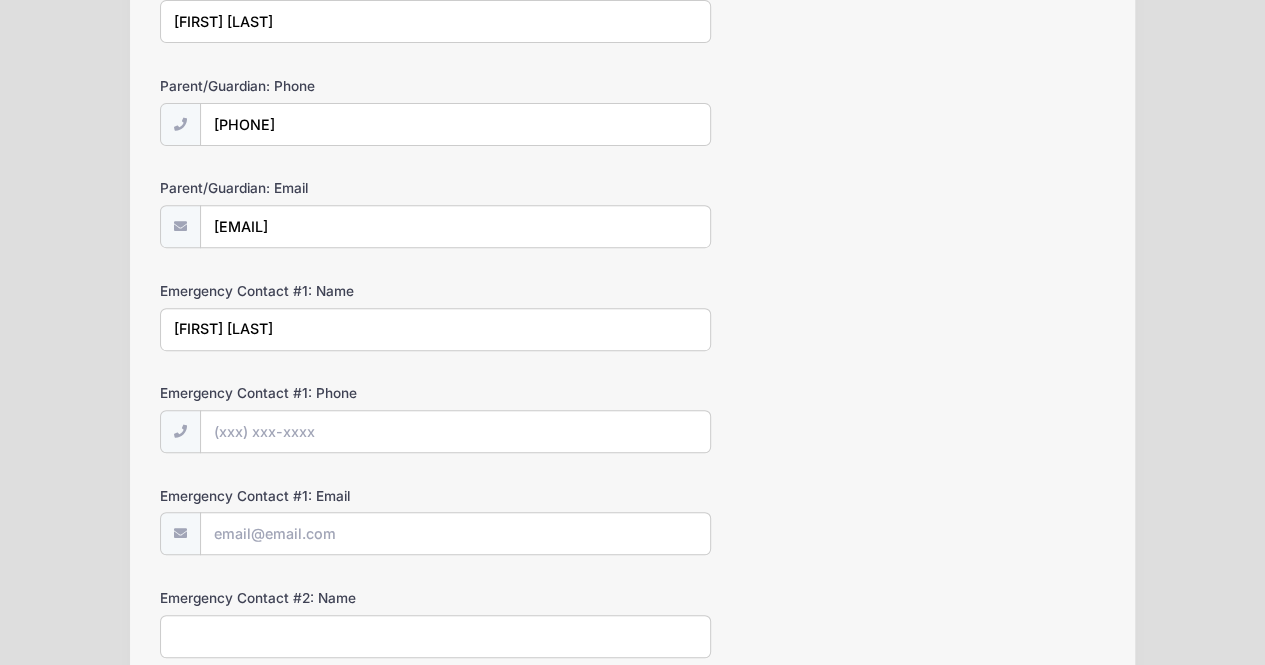 type on "[FIRST] [LAST]" 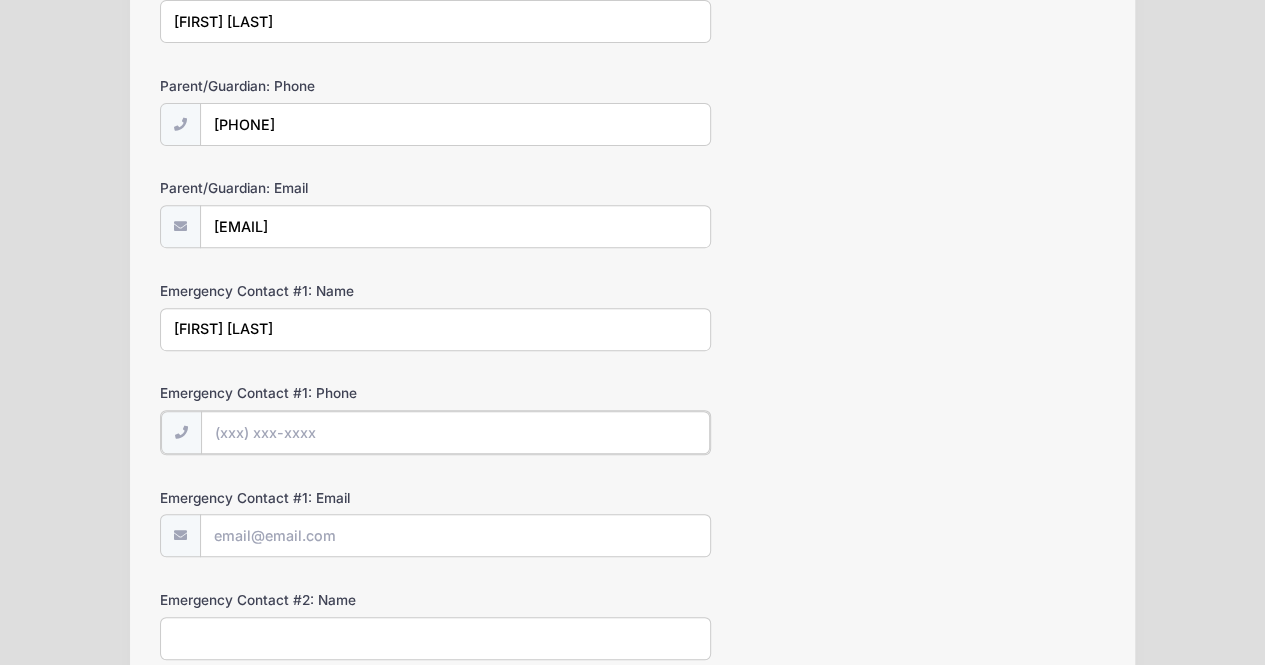 click on "Emergency Contact #1: Phone" at bounding box center (456, 432) 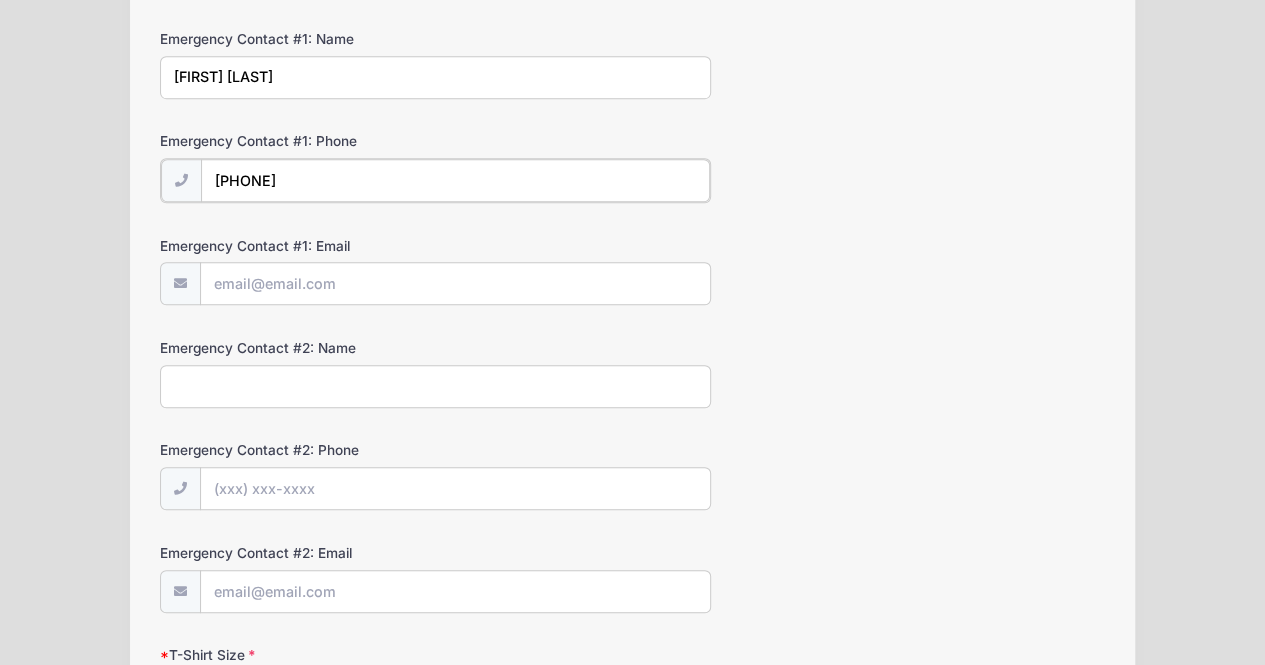 scroll, scrollTop: 700, scrollLeft: 0, axis: vertical 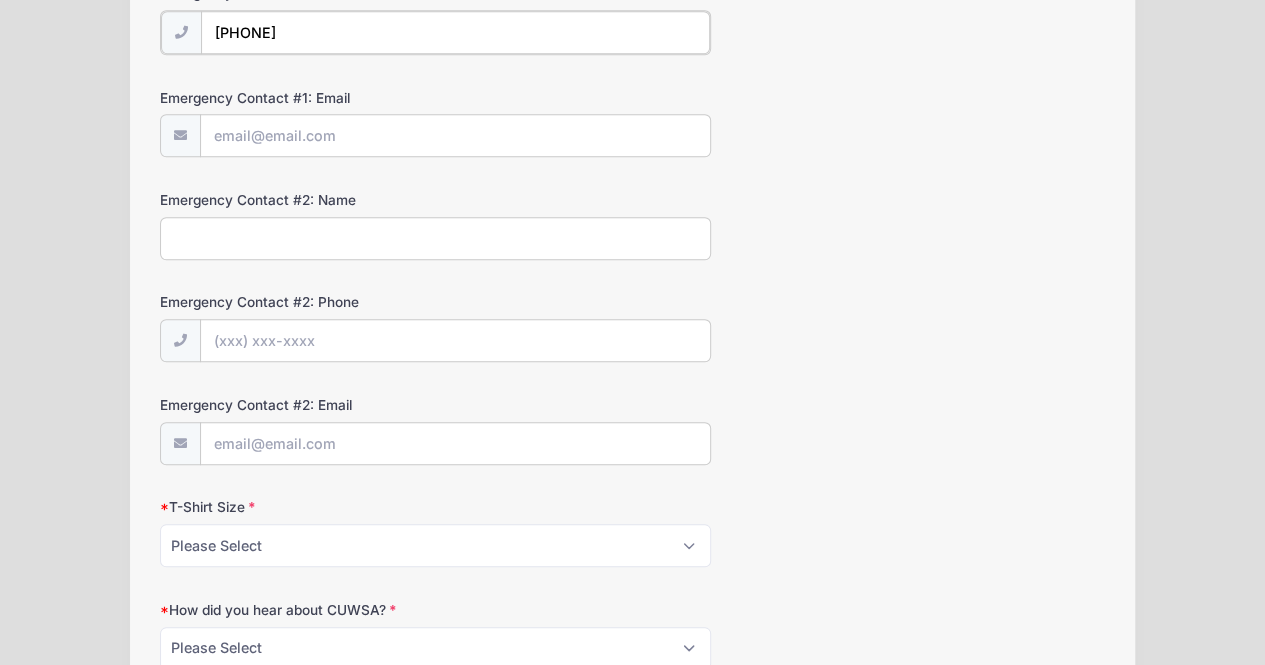type on "[PHONE]" 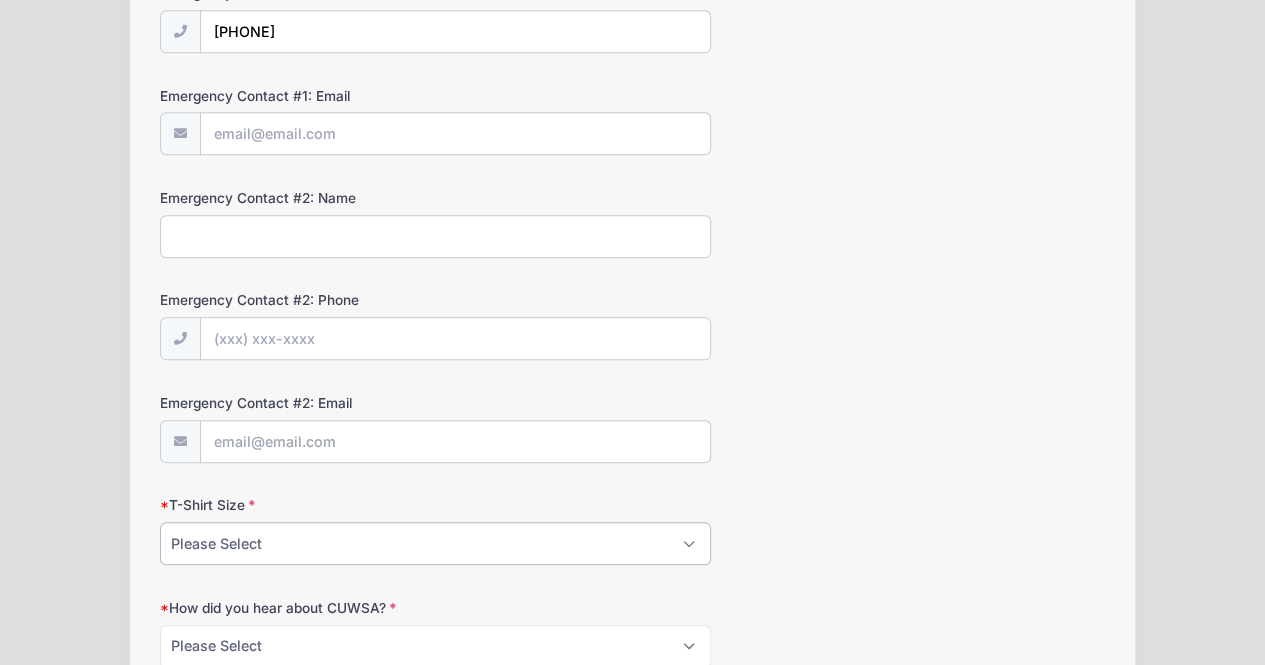 click on "Please Select YL
AS
AM
AL
AXL" at bounding box center [436, 543] 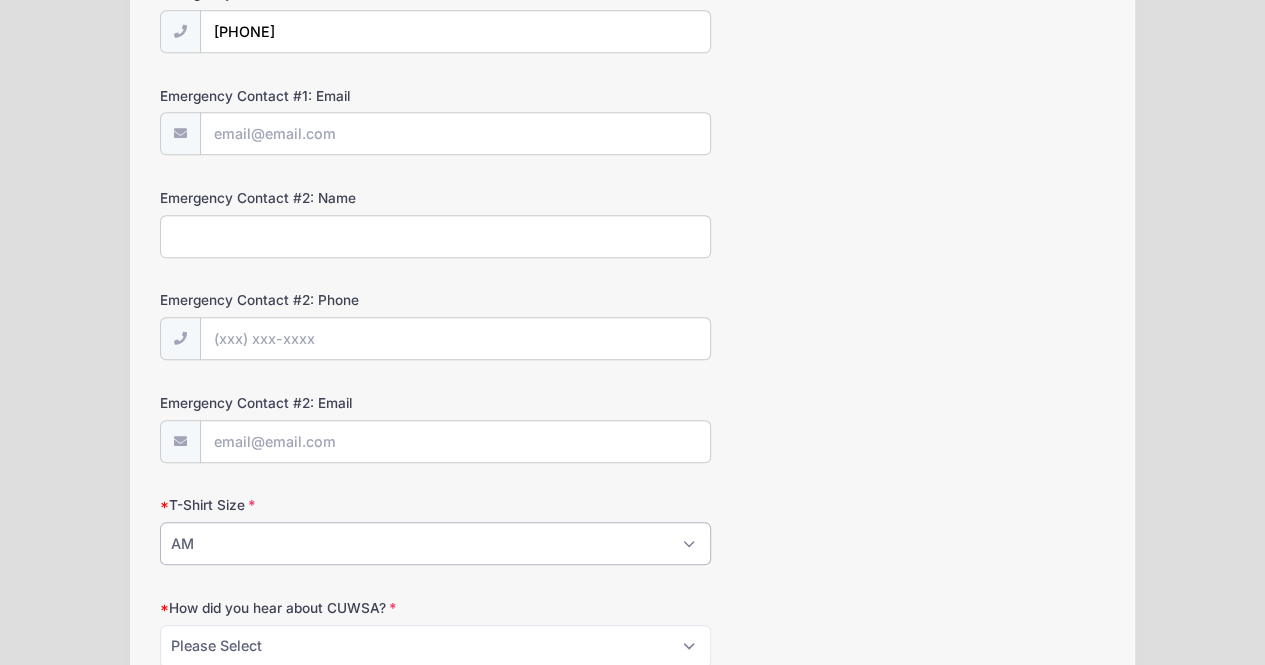 click on "Please Select YL
AS
AM
AL
AXL" at bounding box center [436, 543] 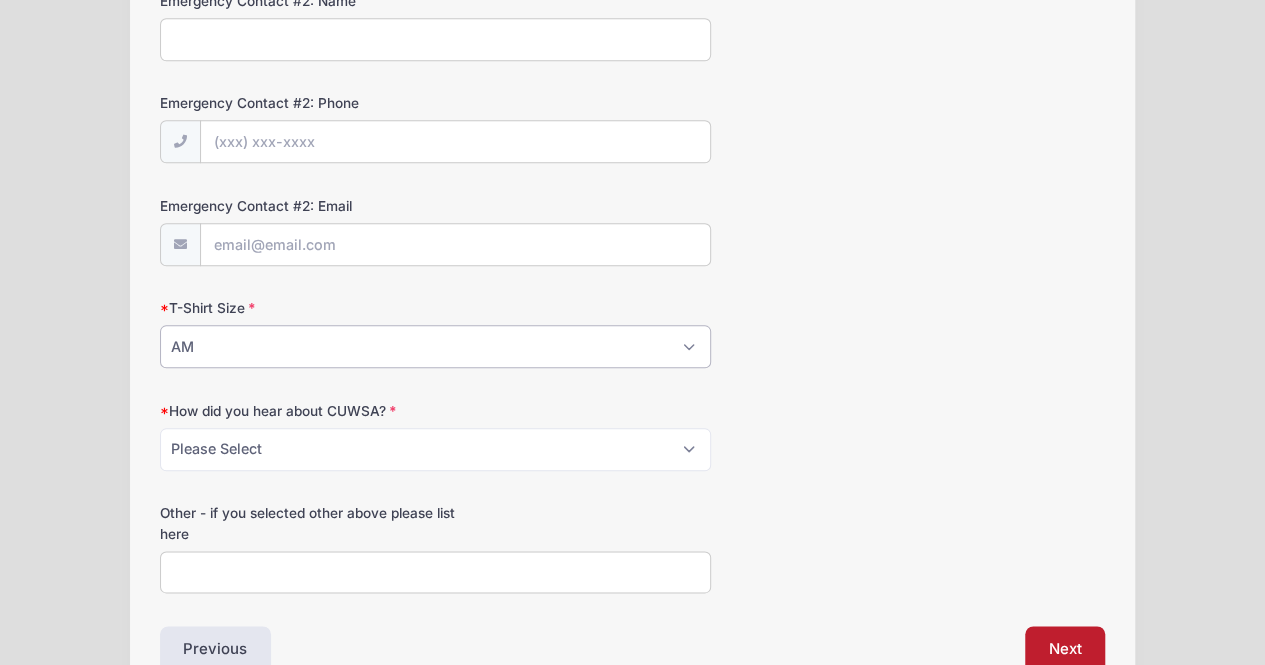 scroll, scrollTop: 900, scrollLeft: 0, axis: vertical 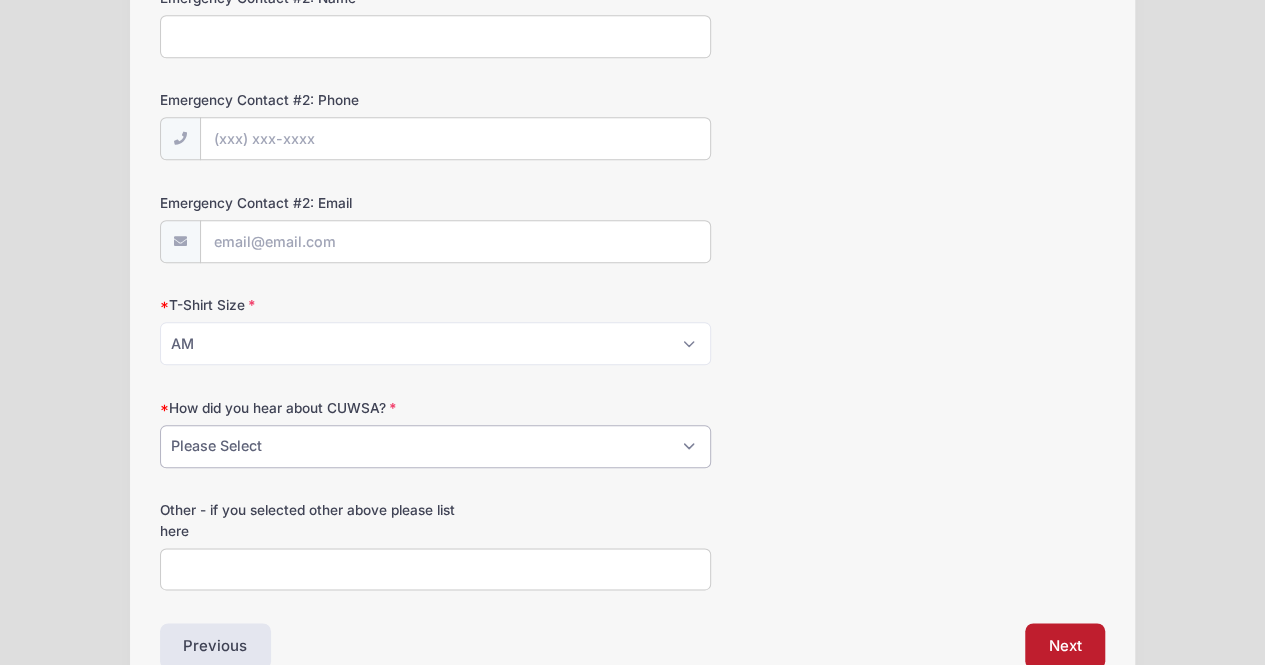 click on "Please Select Camp Brochure Received through Mail
Attended CUWSA in the Past
Coach/Teacher
Friend/Teammate
Facebook
Instagram
Mke Out-and-About.com
Lake Country Family Mom's Blog
Kids-Only Fun Website
Web Ad/Banner
Other" at bounding box center (436, 446) 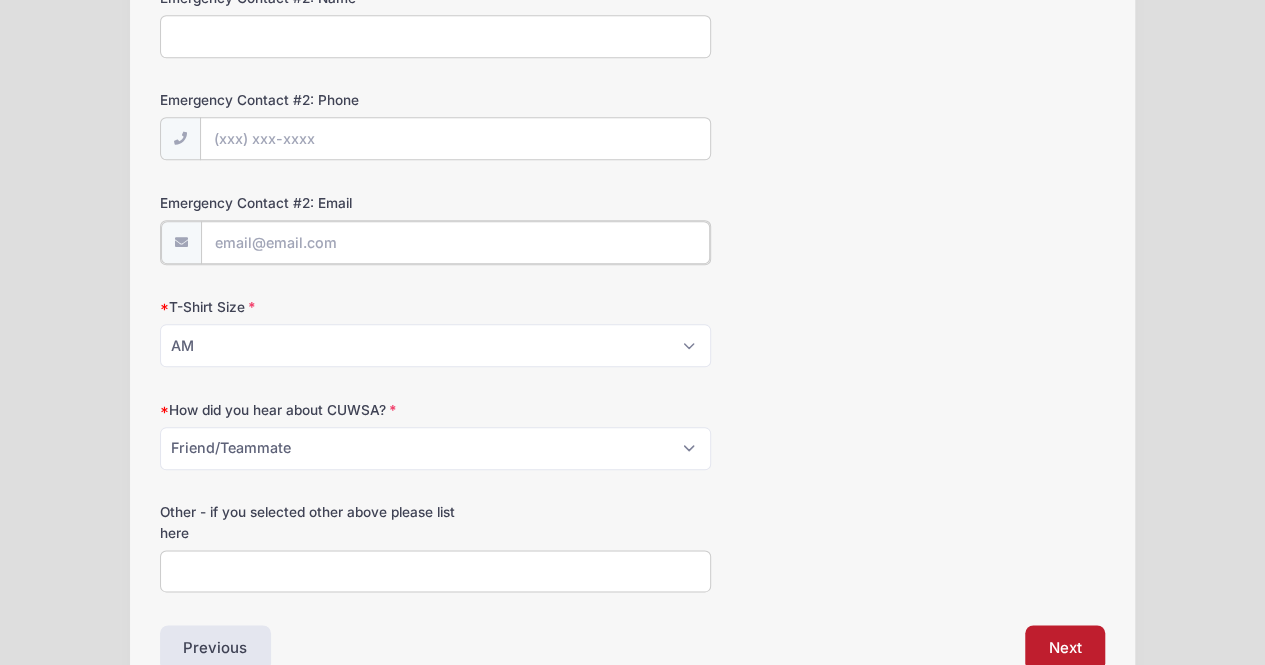 click on "Emergency Contact #2: Email" at bounding box center [456, 242] 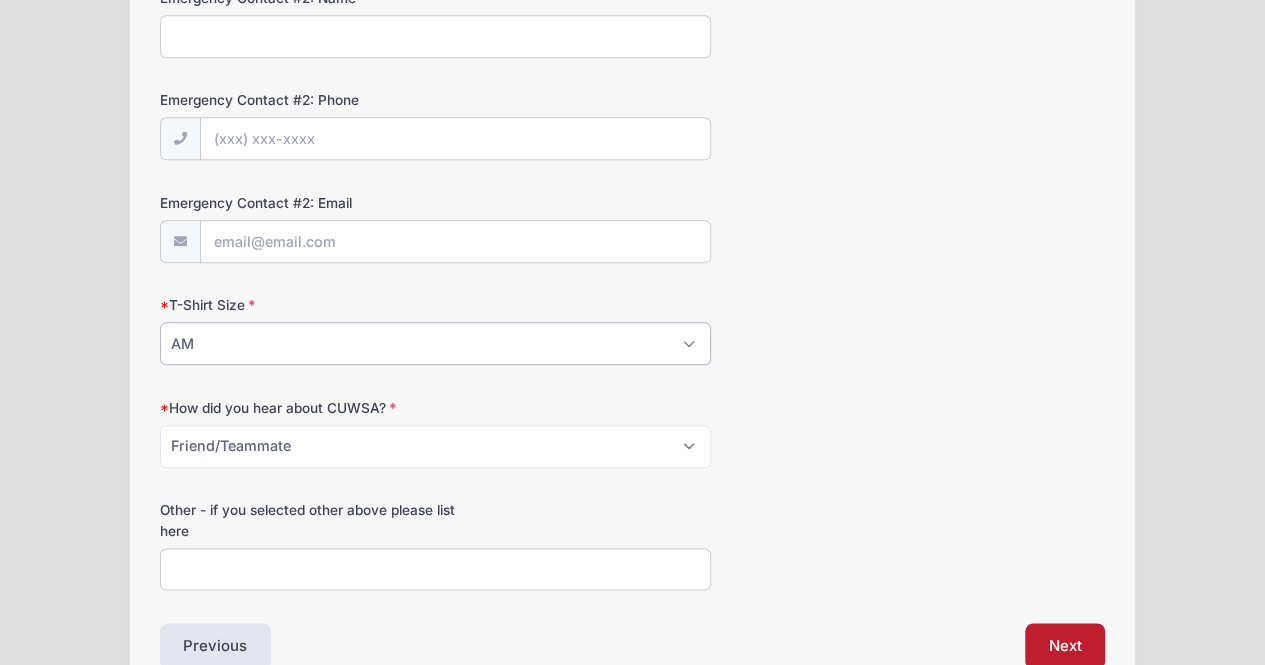 click on "Please Select YL
AS
AM
AL
AXL" at bounding box center (436, 343) 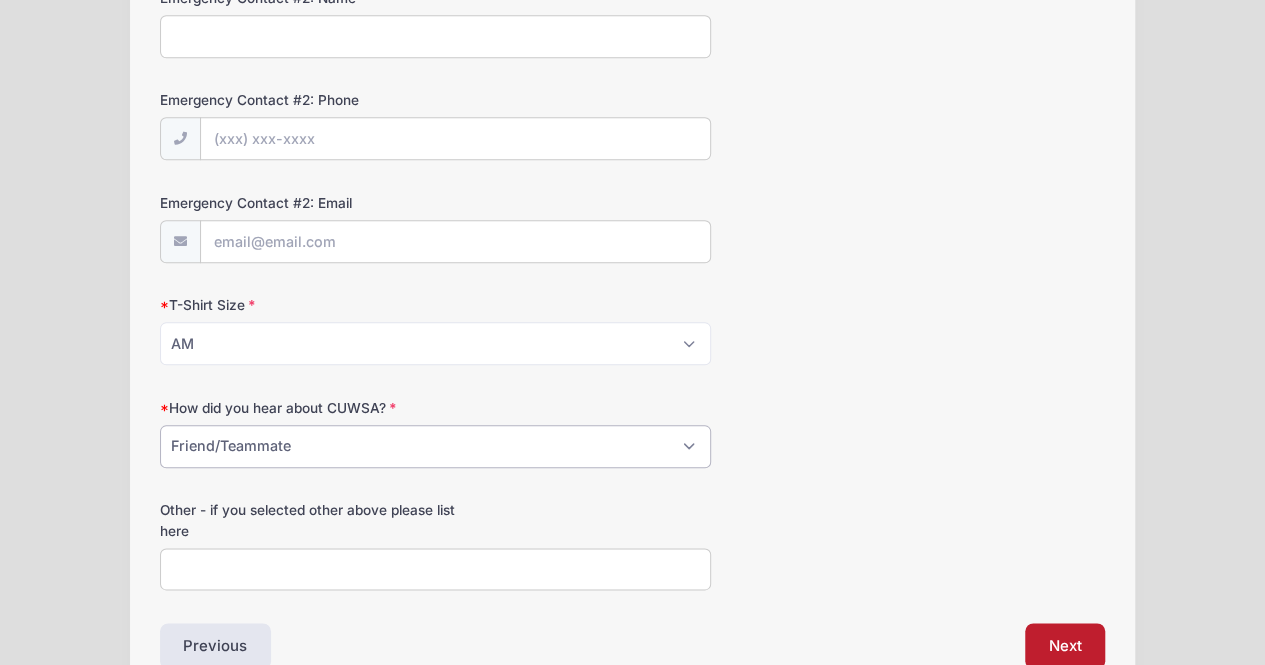 click on "Please Select Camp Brochure Received through Mail
Attended CUWSA in the Past
Coach/Teacher
Friend/Teammate
Facebook
Instagram
Mke Out-and-About.com
Lake Country Family Mom's Blog
Kids-Only Fun Website
Web Ad/Banner
Other" at bounding box center (436, 446) 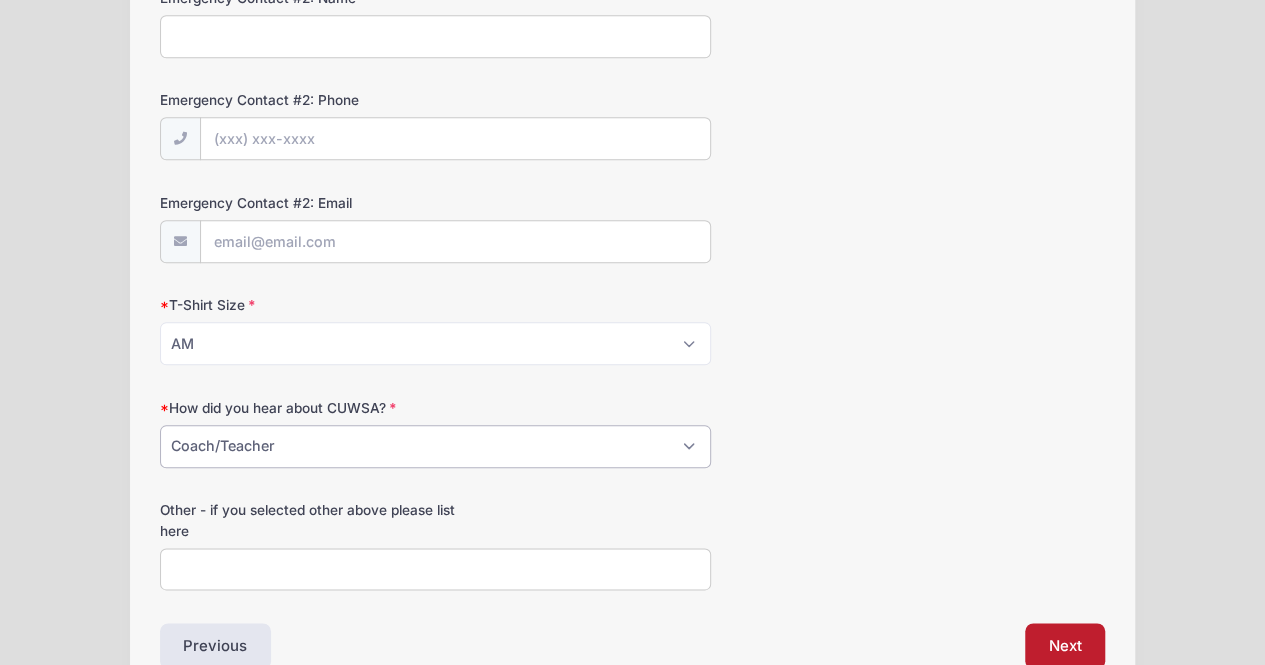 click on "Please Select Camp Brochure Received through Mail
Attended CUWSA in the Past
Coach/Teacher
Friend/Teammate
Facebook
Instagram
Mke Out-and-About.com
Lake Country Family Mom's Blog
Kids-Only Fun Website
Web Ad/Banner
Other" at bounding box center (436, 446) 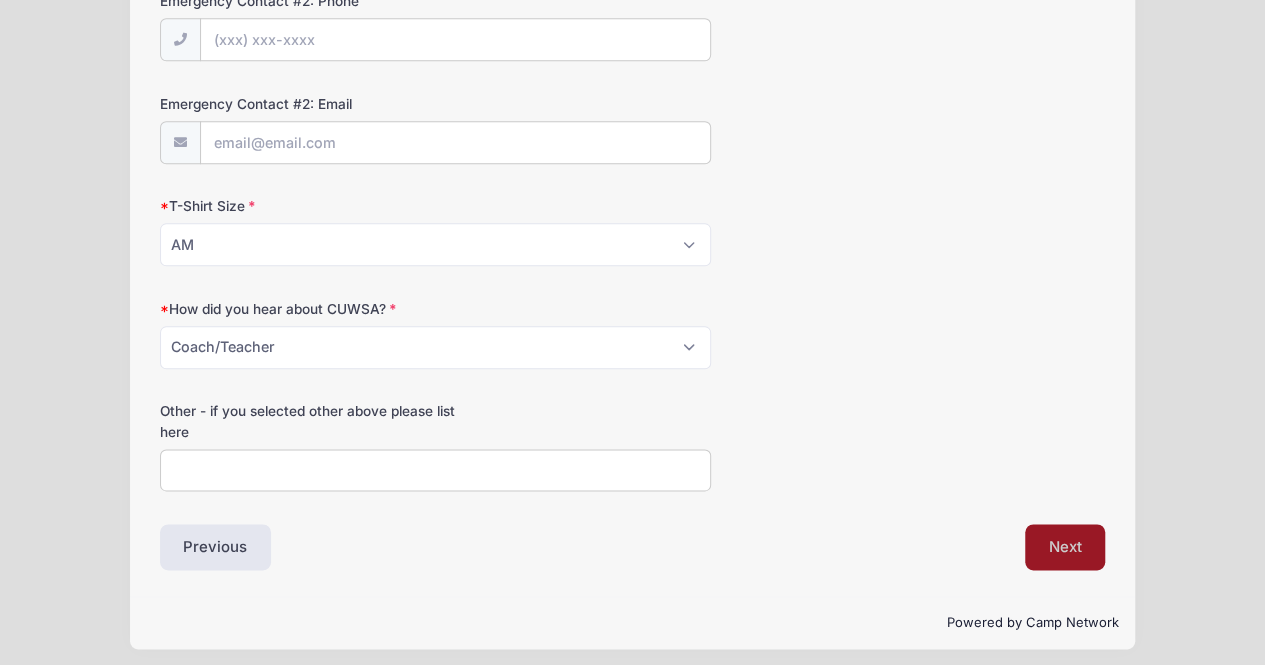 click on "Next" at bounding box center [1065, 547] 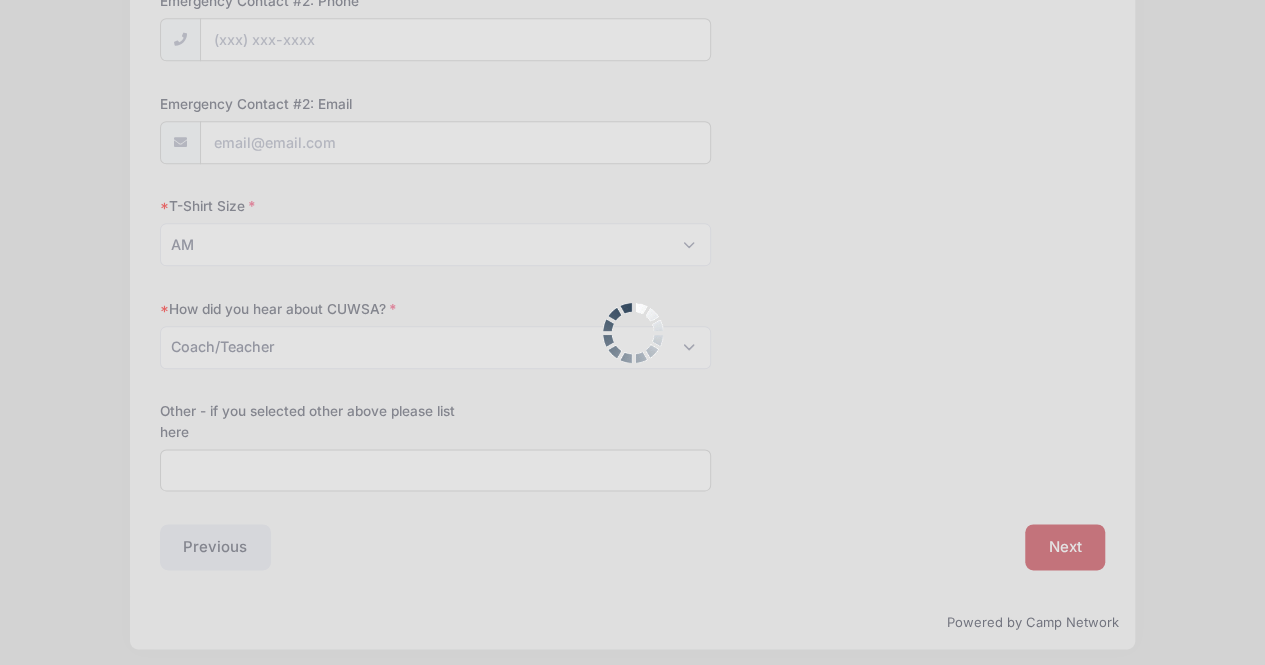 scroll, scrollTop: 222, scrollLeft: 0, axis: vertical 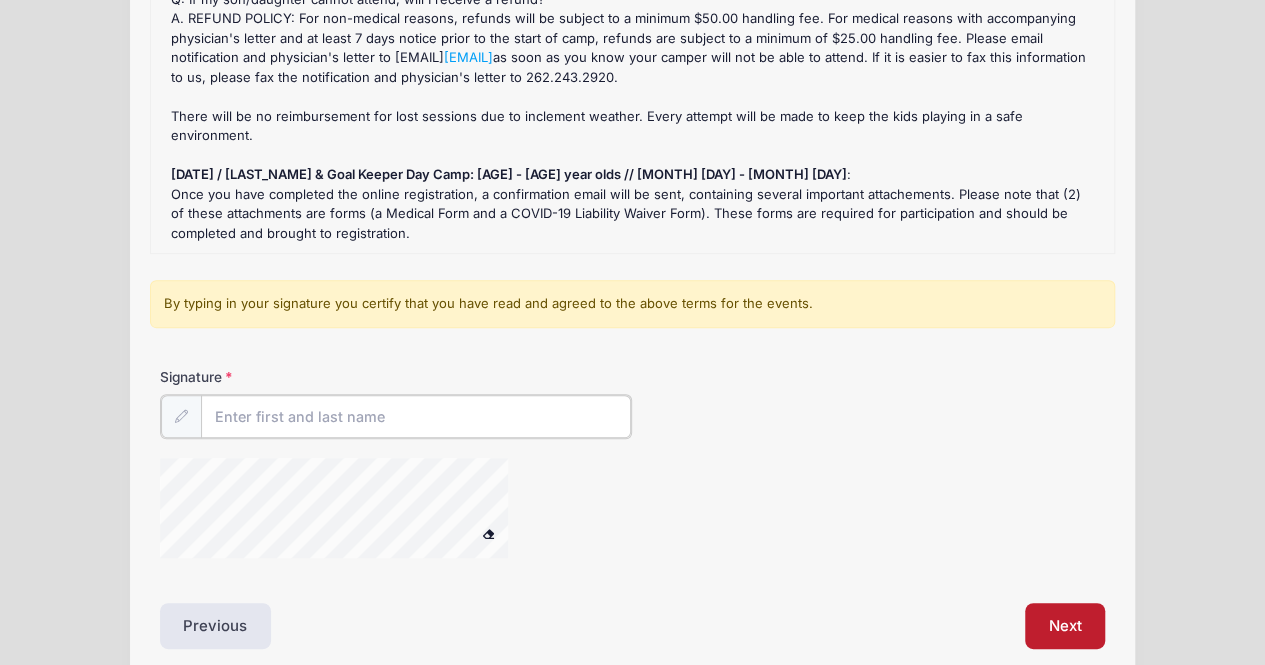 click on "Signature" at bounding box center (416, 416) 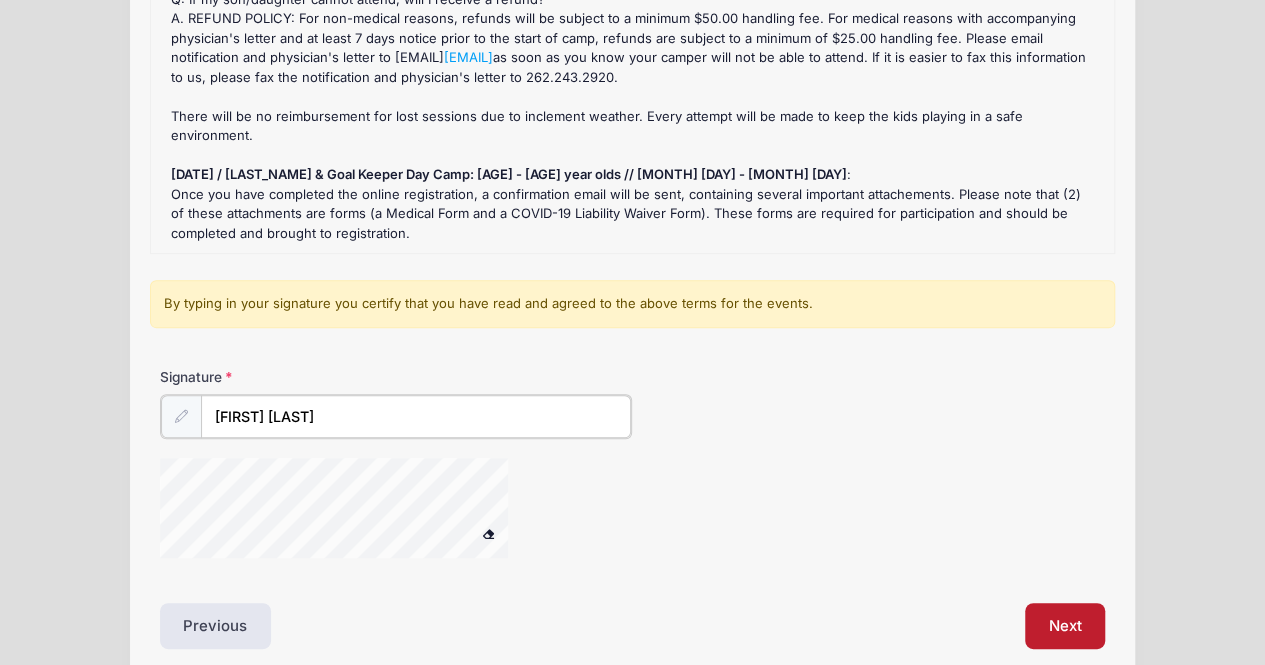 type on "[FIRST] [LAST]" 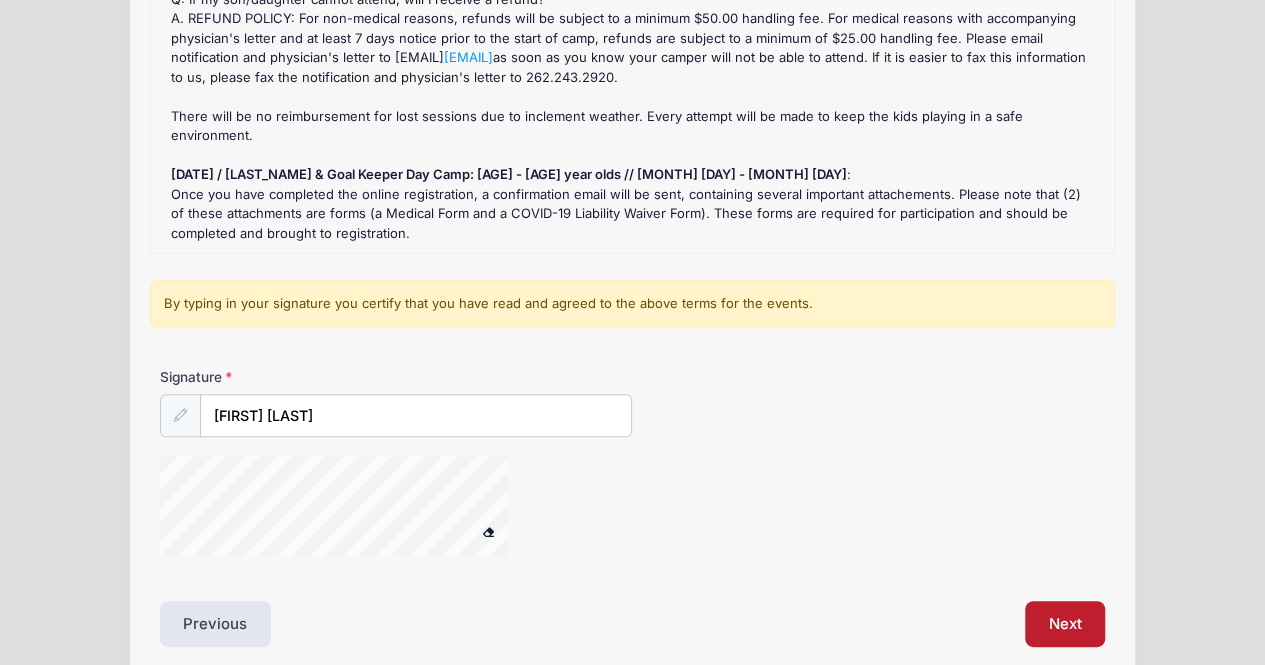click on "Liability Waivers and Cancellation Policies
[DATE] / [LAST_NAME] & Goal Keeper Day Camp: [AGE] - [AGE] year olds // [MONTH] [DAY] - [MONTH] [DAY] Refund Policy :
Q: If my son/daughter cannot attend, will I receive a refund?
A. REFUND POLICY: For non-medical reasons, refunds will be subject to a minimum $50.00 handling fee. For medical reasons with accompanying physician's letter and at least 7 days notice prior to the start of camp, refunds are subject to a minimum of $25.00 handling fee. Please email notification and physician's letter to [EMAIL] as soon as you know your camper will not be able to attend. If it is easier to fax this information to us, please fax the notification and physician's letter to [FAX_NUMBER].
There will be no reimbursement for lost sessions due to inclement weather. Every attempt will be made to keep the kids playing in a safe environment.
:
Next" at bounding box center [633, 288] 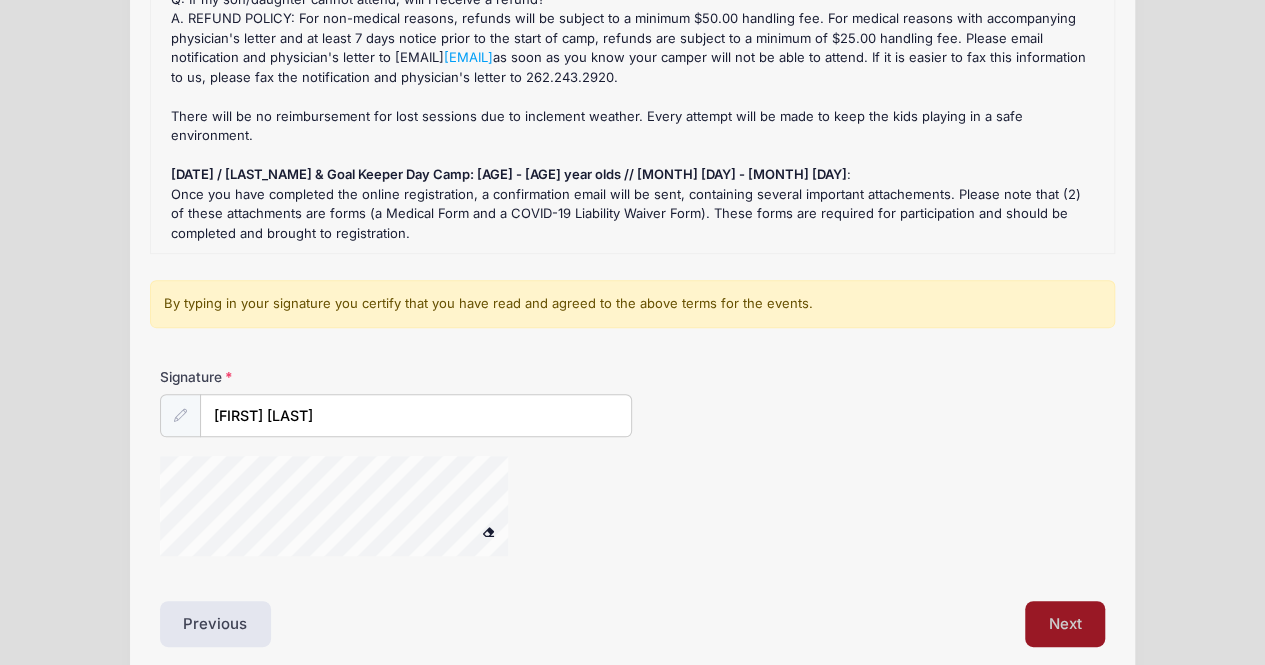 click on "Next" at bounding box center [1065, 624] 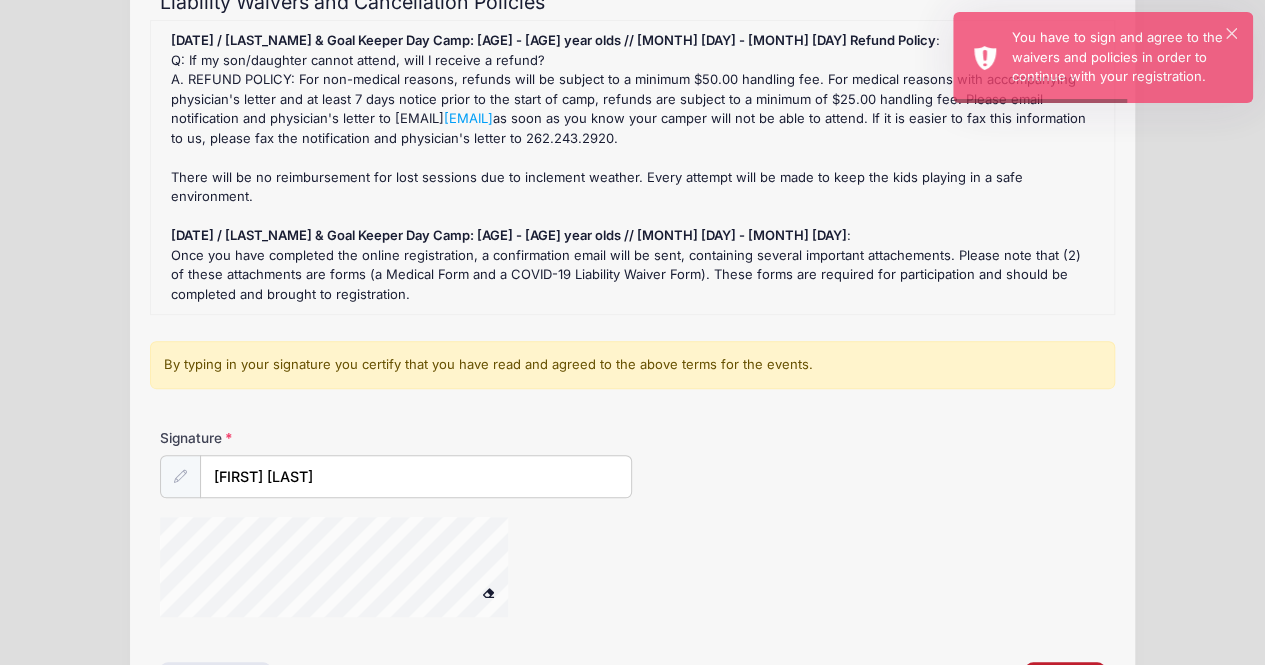 scroll, scrollTop: 364, scrollLeft: 0, axis: vertical 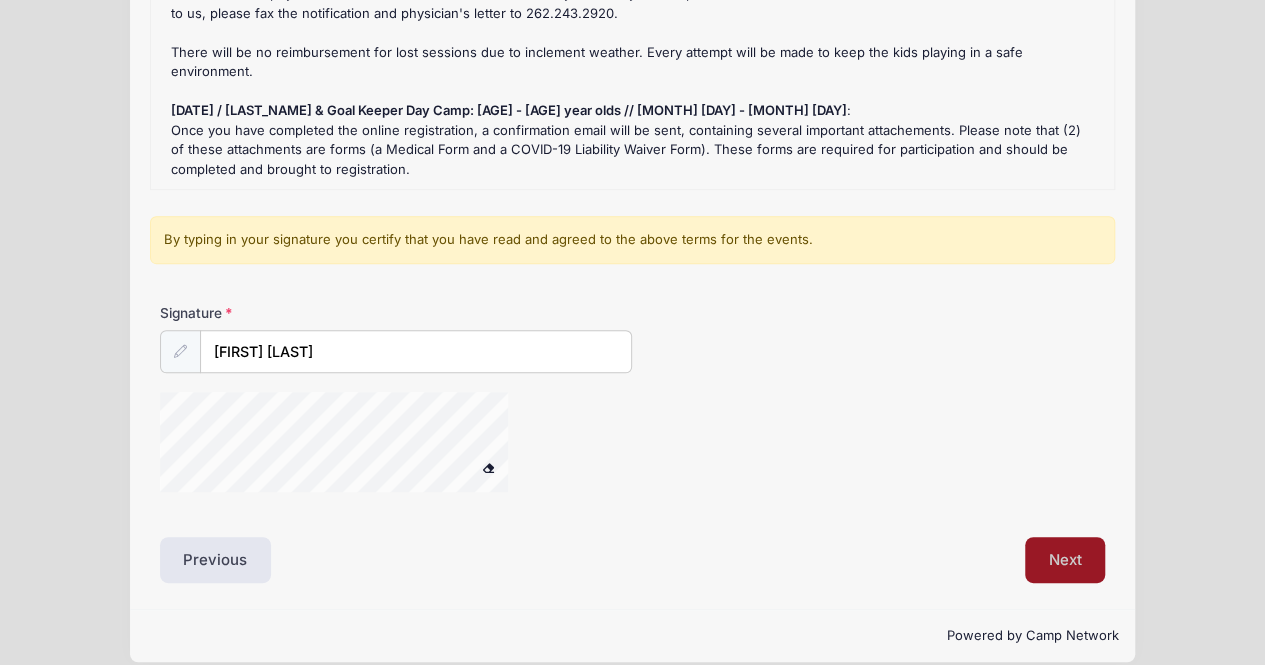 click on "Next" at bounding box center [1065, 560] 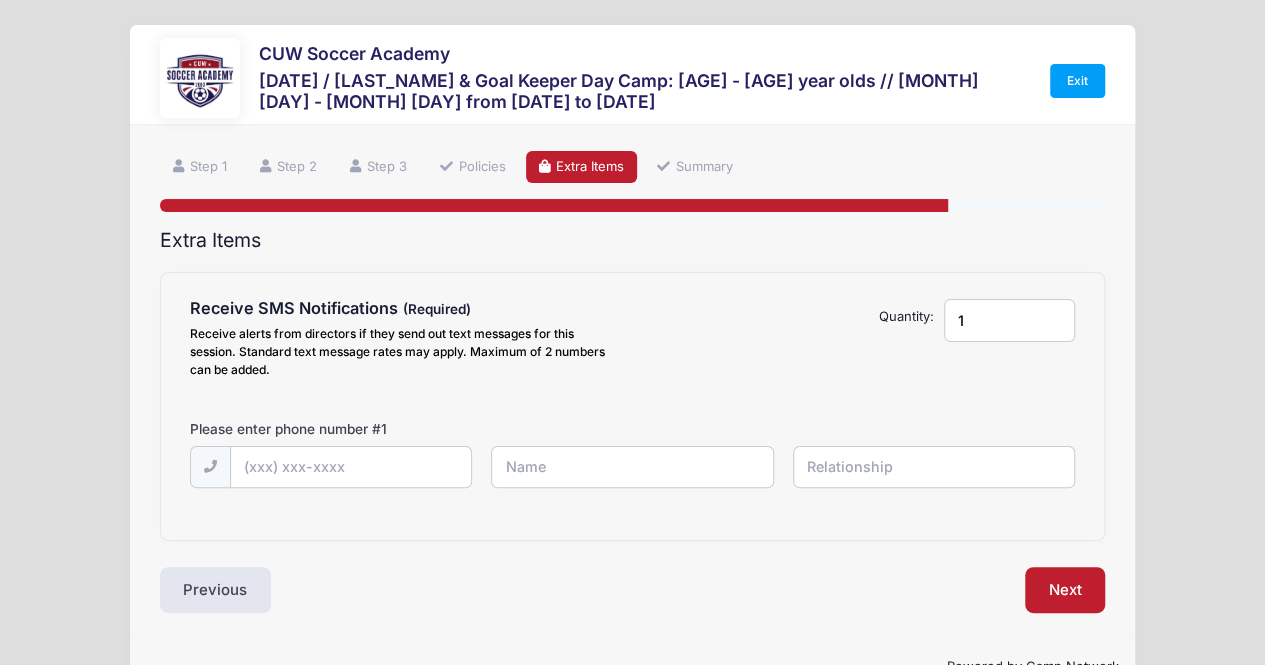 scroll, scrollTop: 0, scrollLeft: 0, axis: both 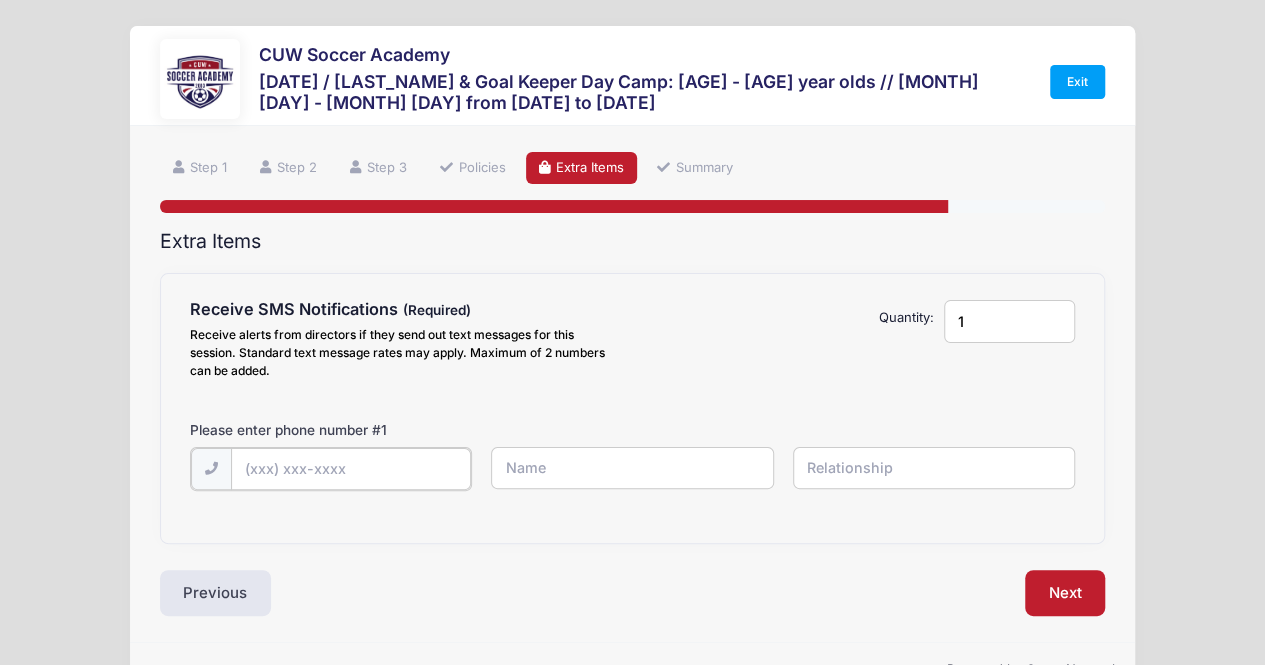 click at bounding box center (0, 0) 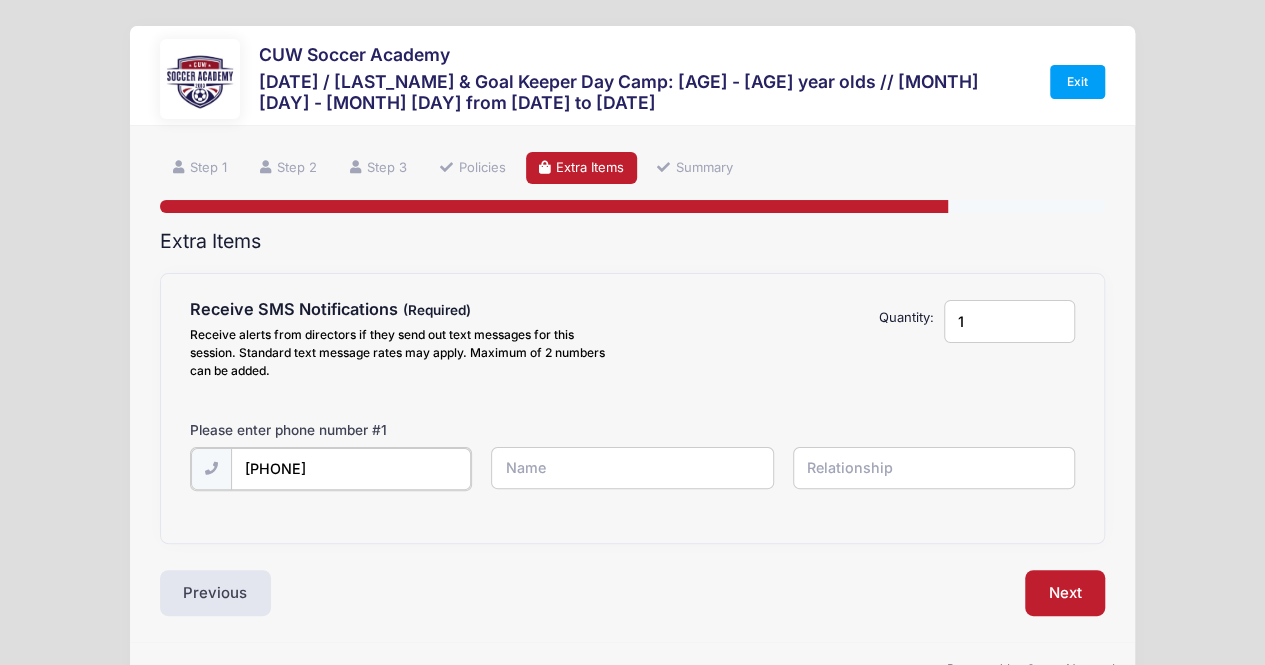 type on "[PHONE]" 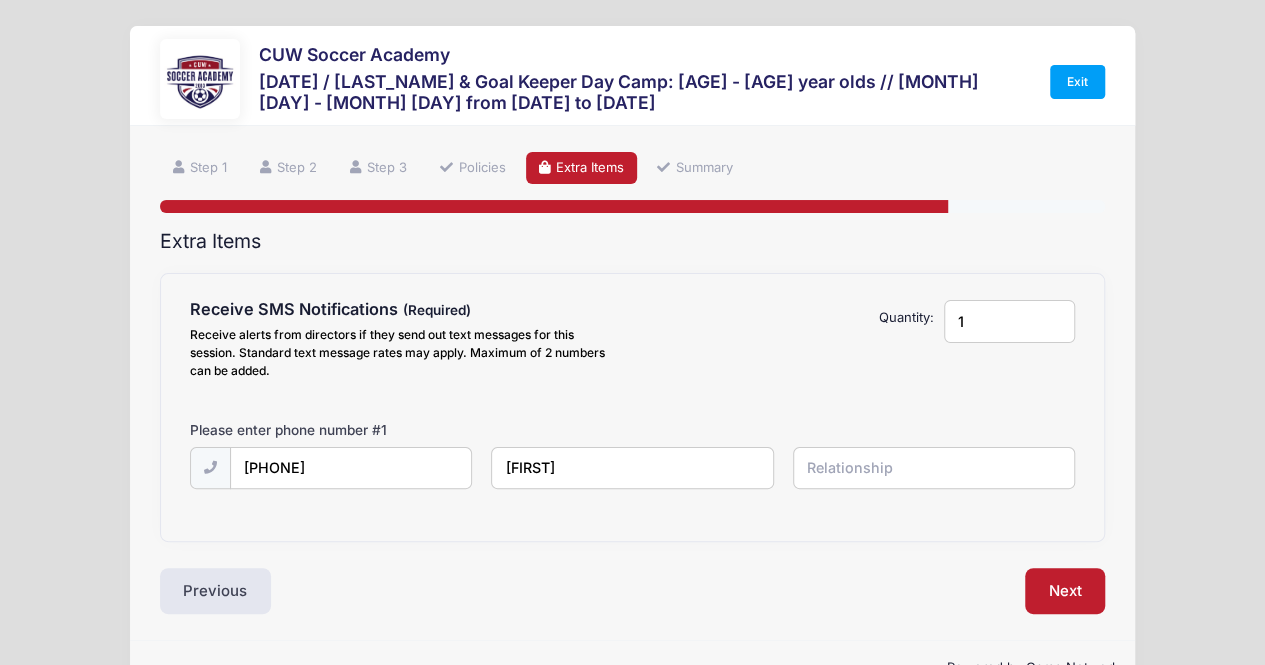 type on "[FIRST]" 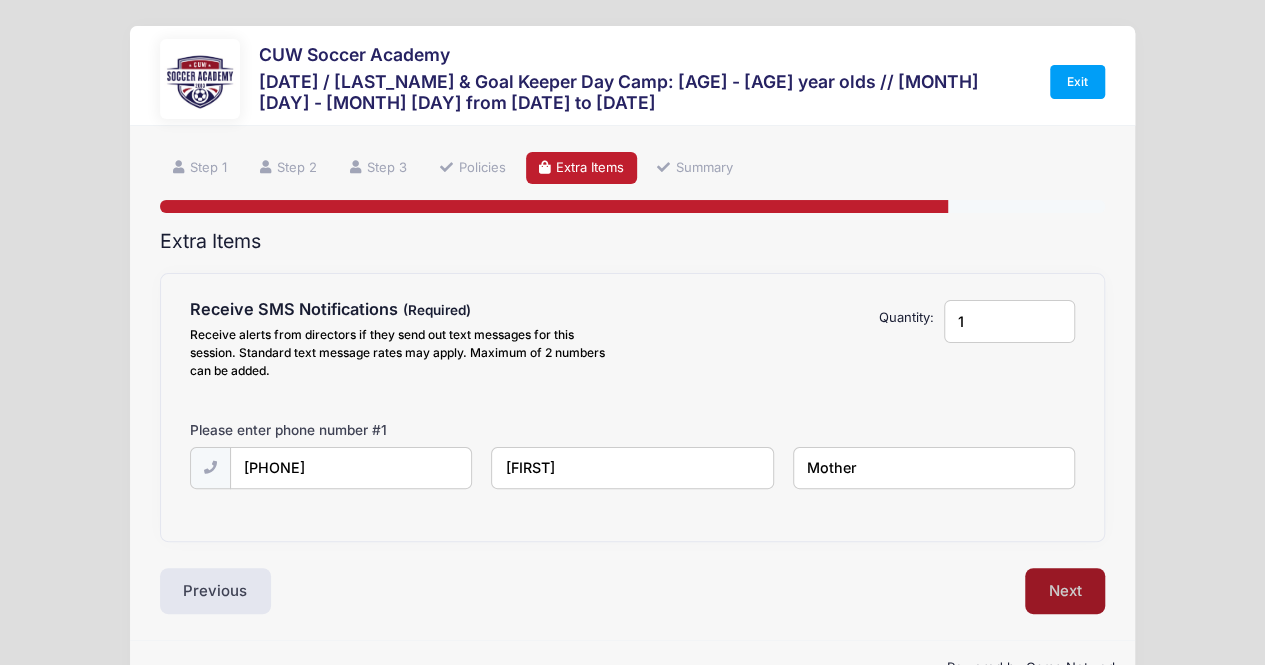 type on "Mother" 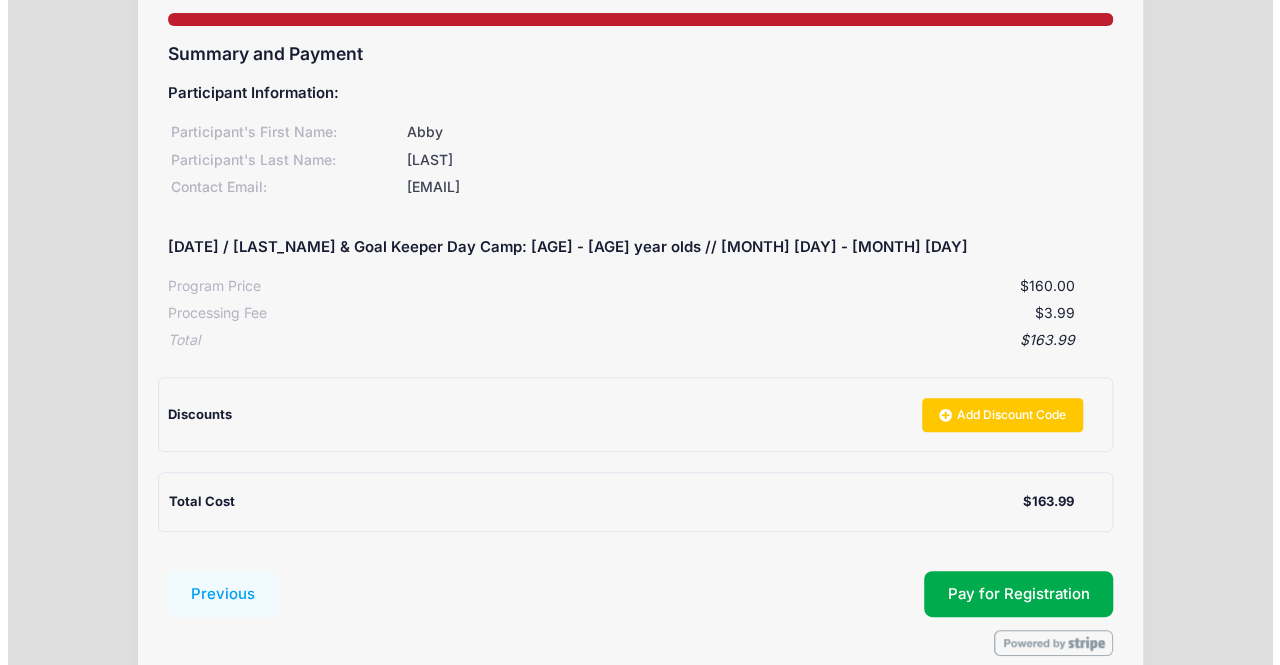 scroll, scrollTop: 281, scrollLeft: 0, axis: vertical 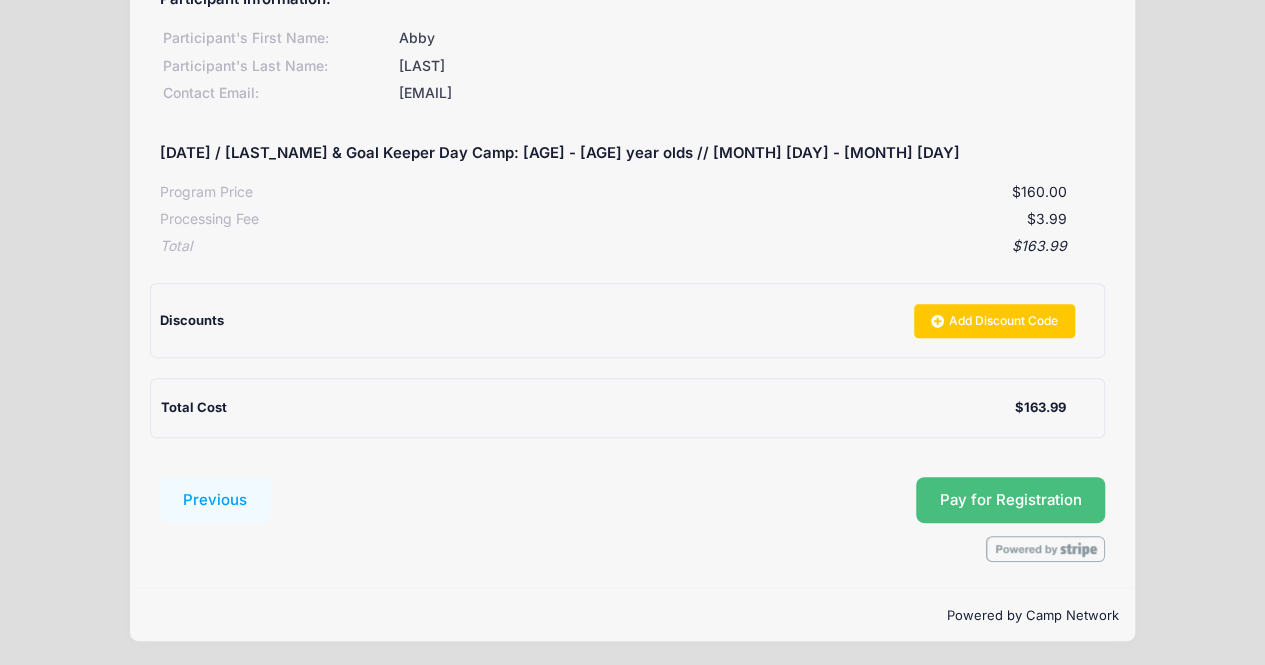 click on "Pay for Registration" at bounding box center [1011, 500] 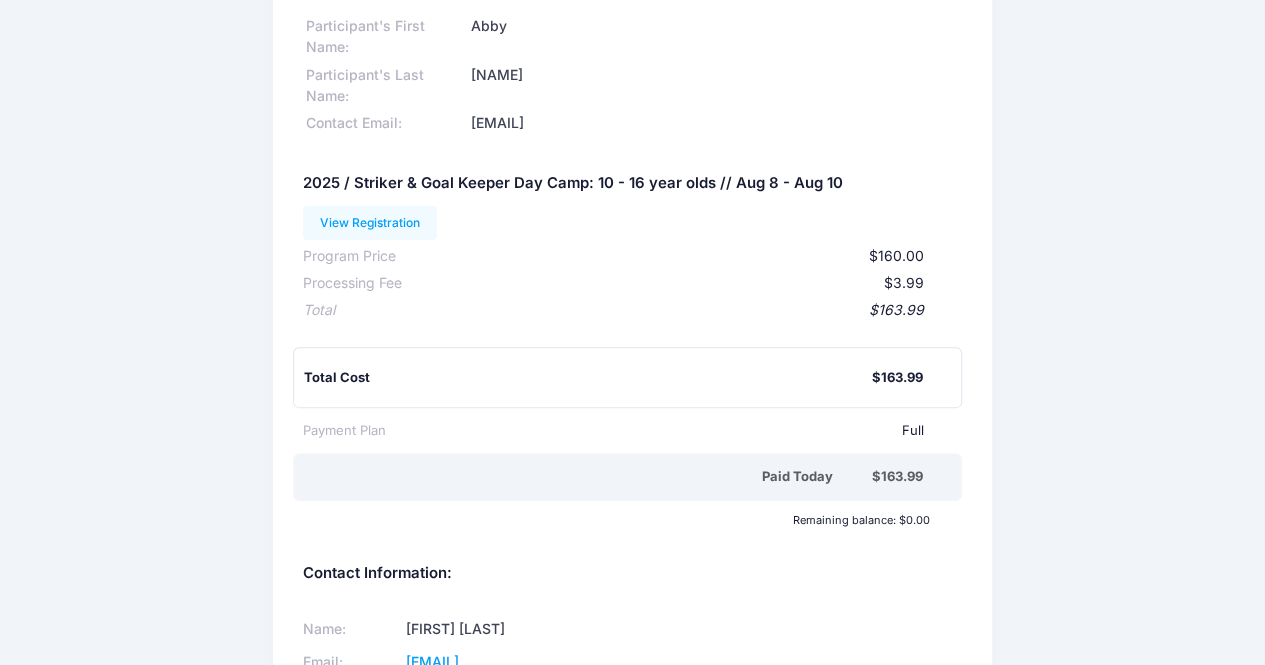 scroll, scrollTop: 579, scrollLeft: 0, axis: vertical 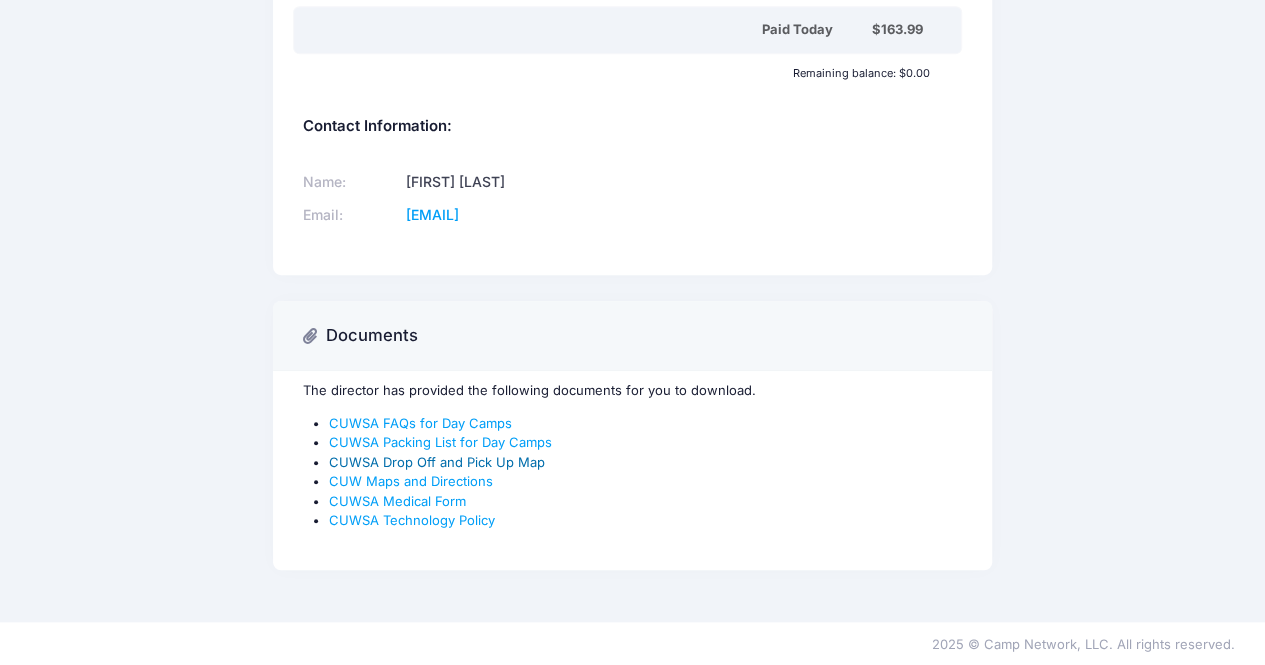 click on "CUWSA Drop Off and Pick Up Map" at bounding box center (437, 462) 